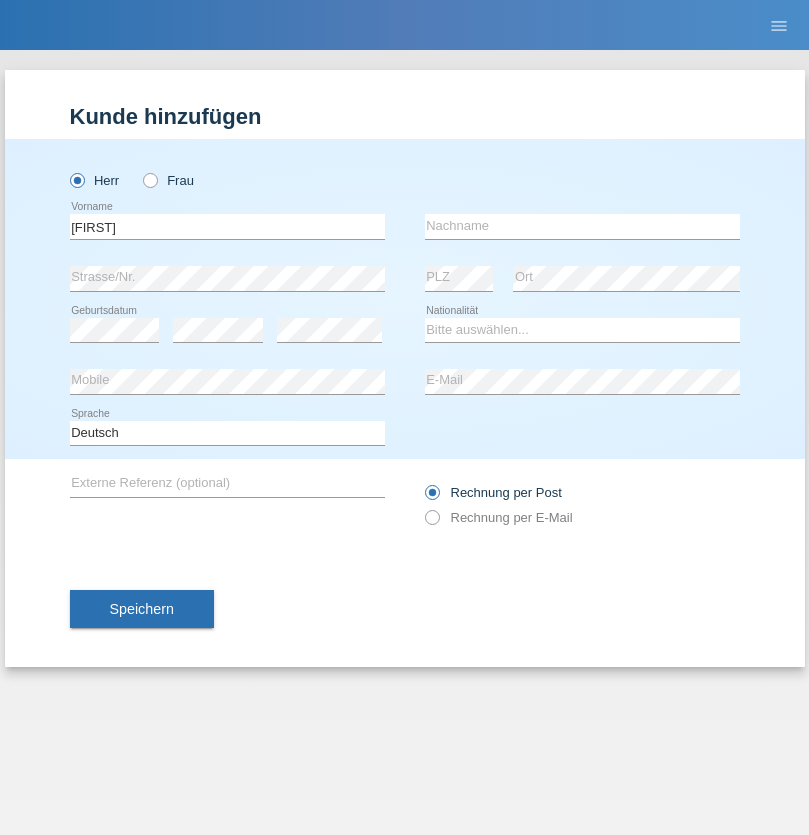 scroll, scrollTop: 0, scrollLeft: 0, axis: both 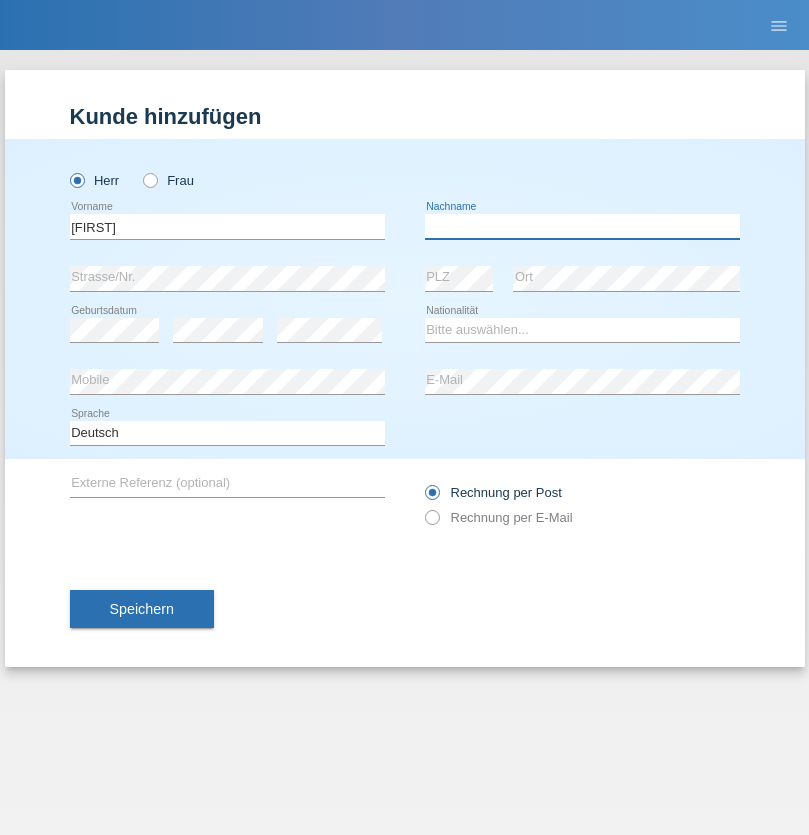 click at bounding box center [582, 226] 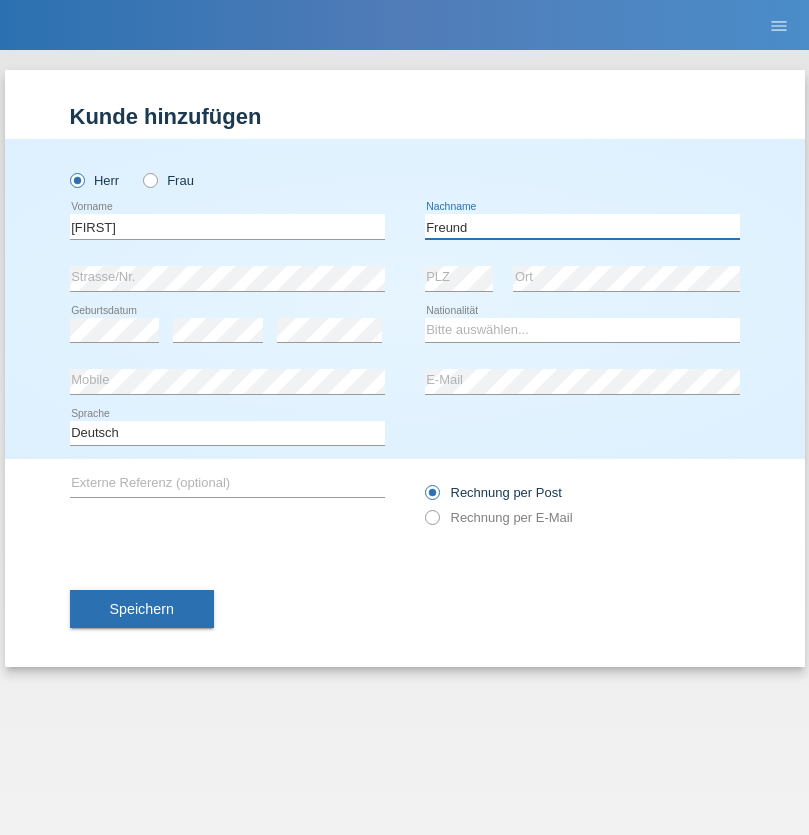 type on "Freund" 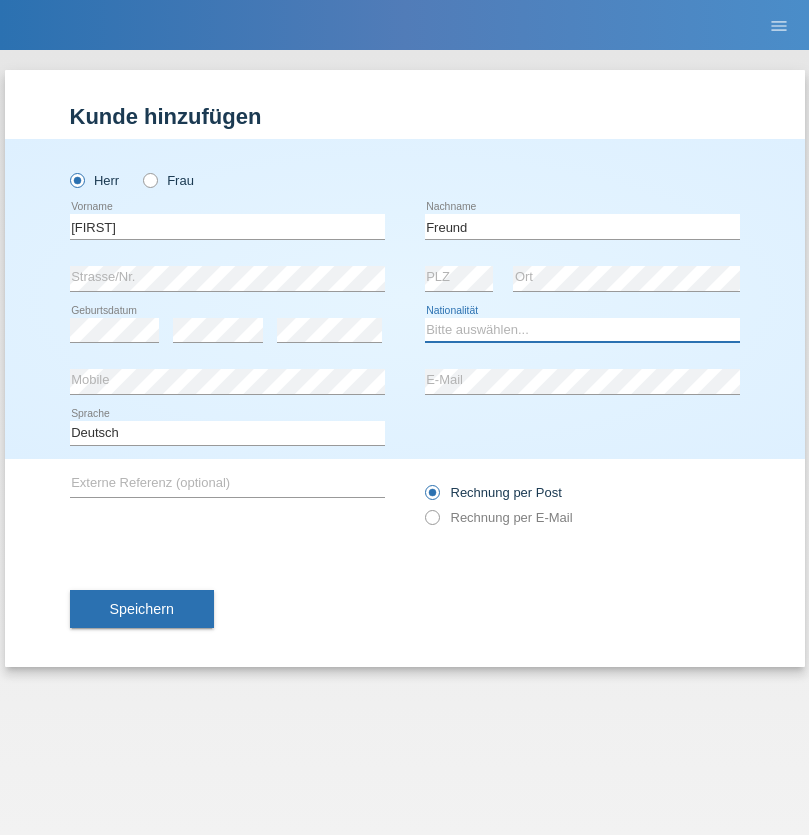 select on "CH" 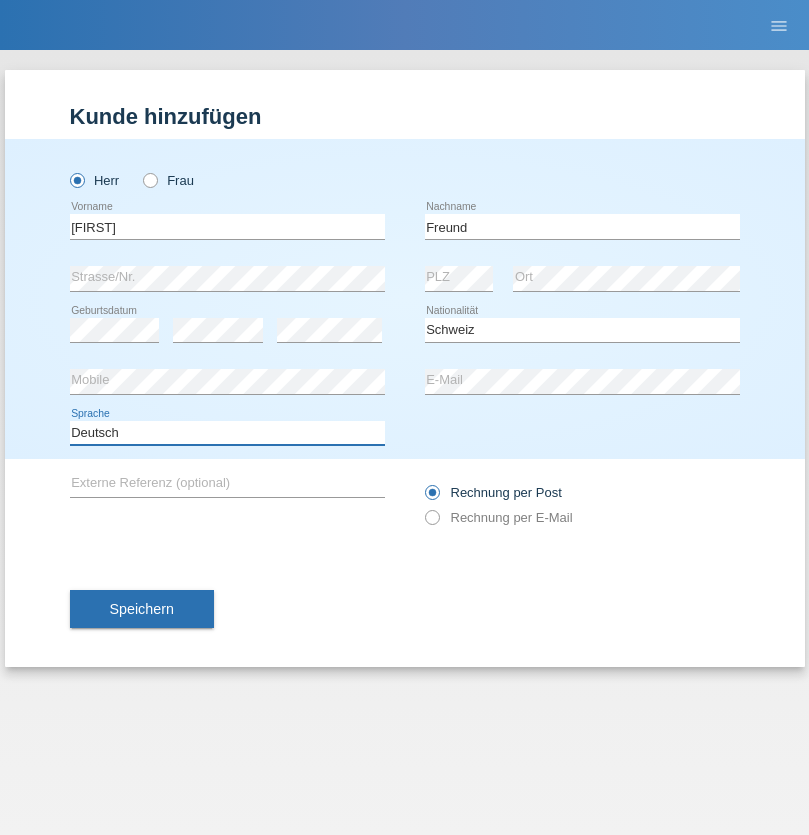 select on "en" 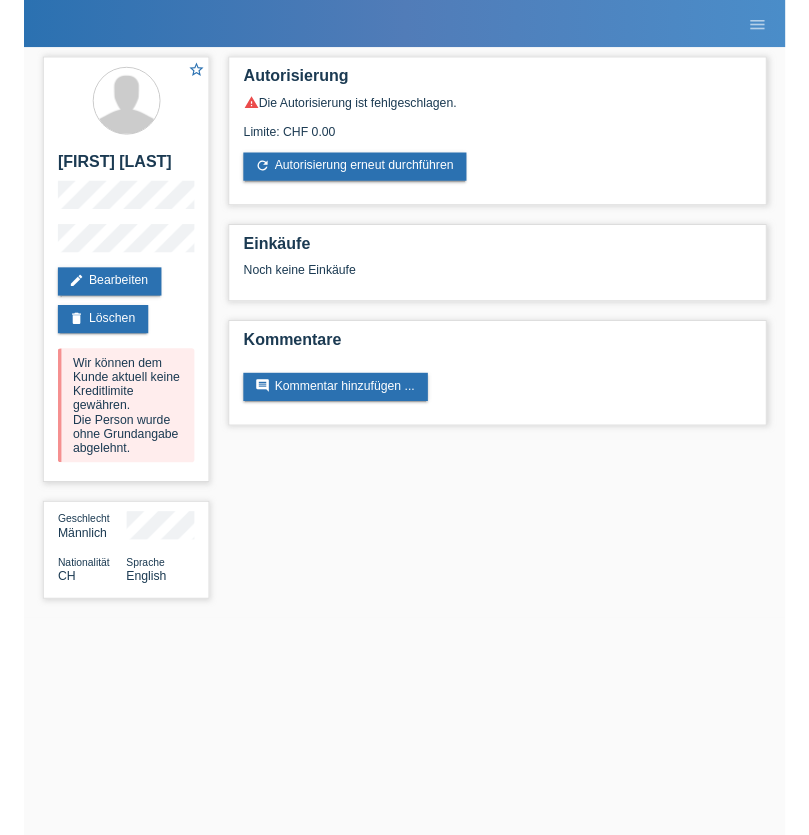 scroll, scrollTop: 0, scrollLeft: 0, axis: both 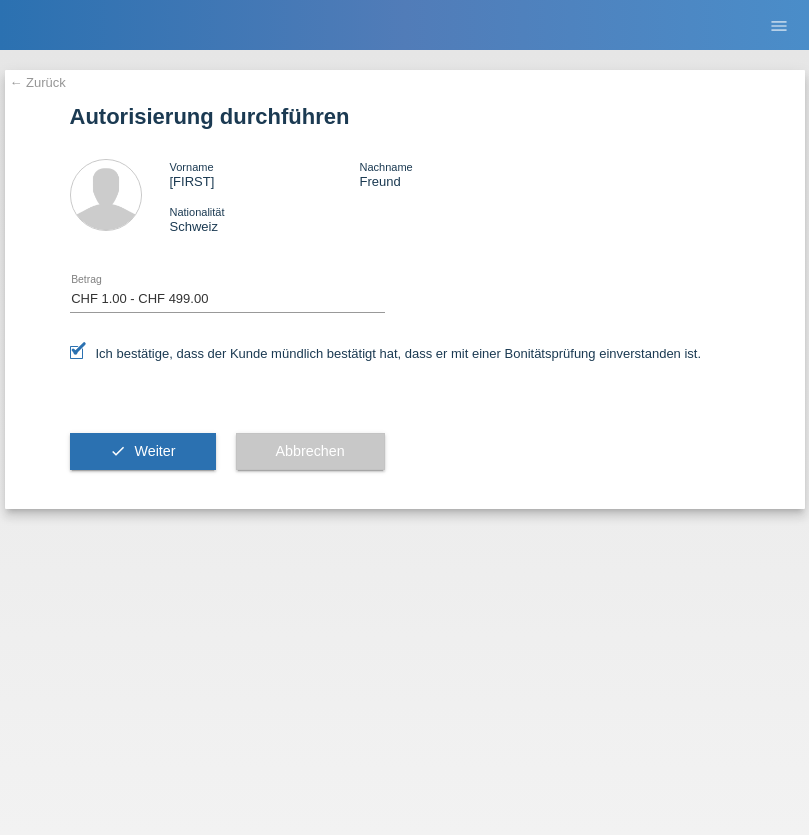 select on "1" 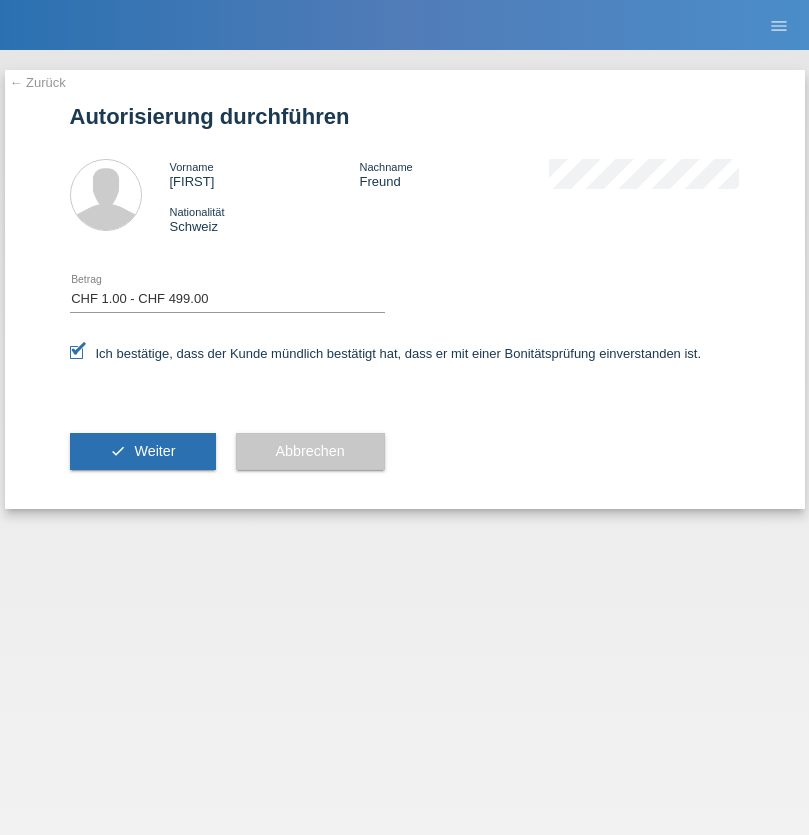 scroll, scrollTop: 0, scrollLeft: 0, axis: both 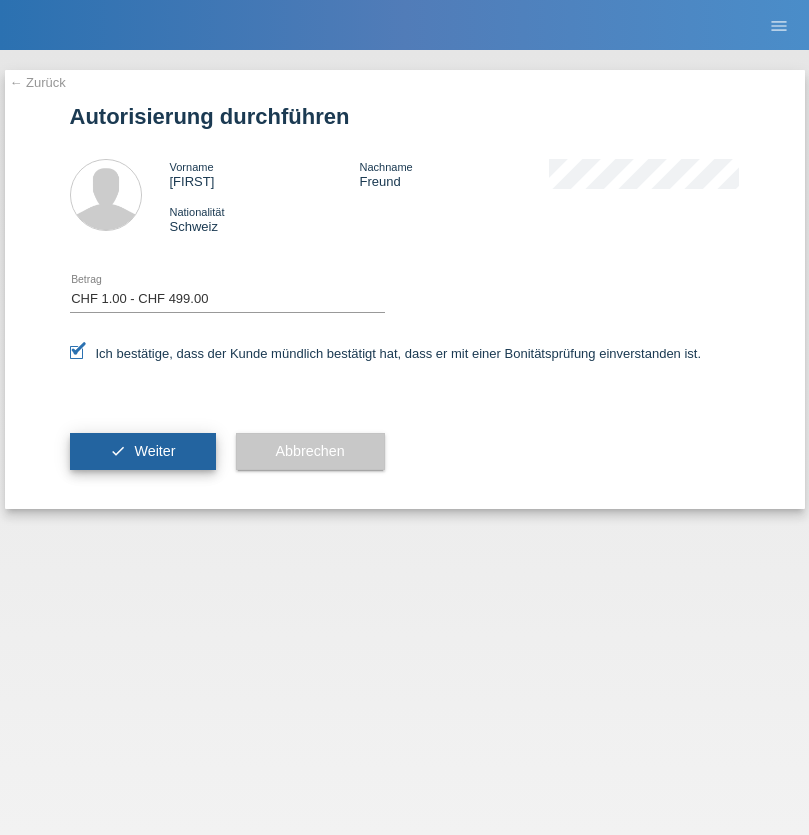 click on "Weiter" at bounding box center [154, 451] 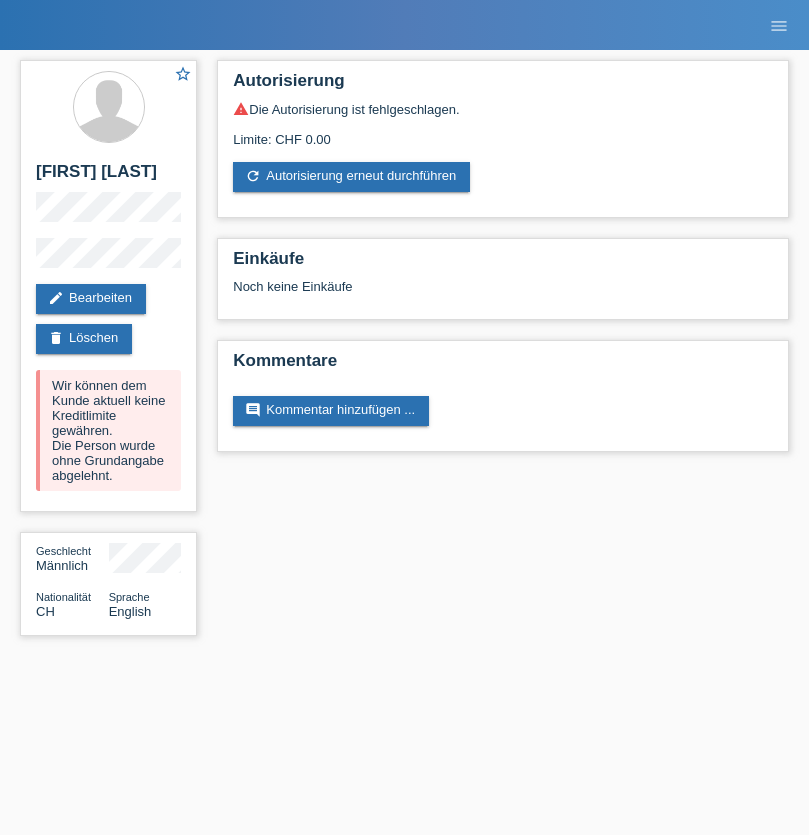 scroll, scrollTop: 0, scrollLeft: 0, axis: both 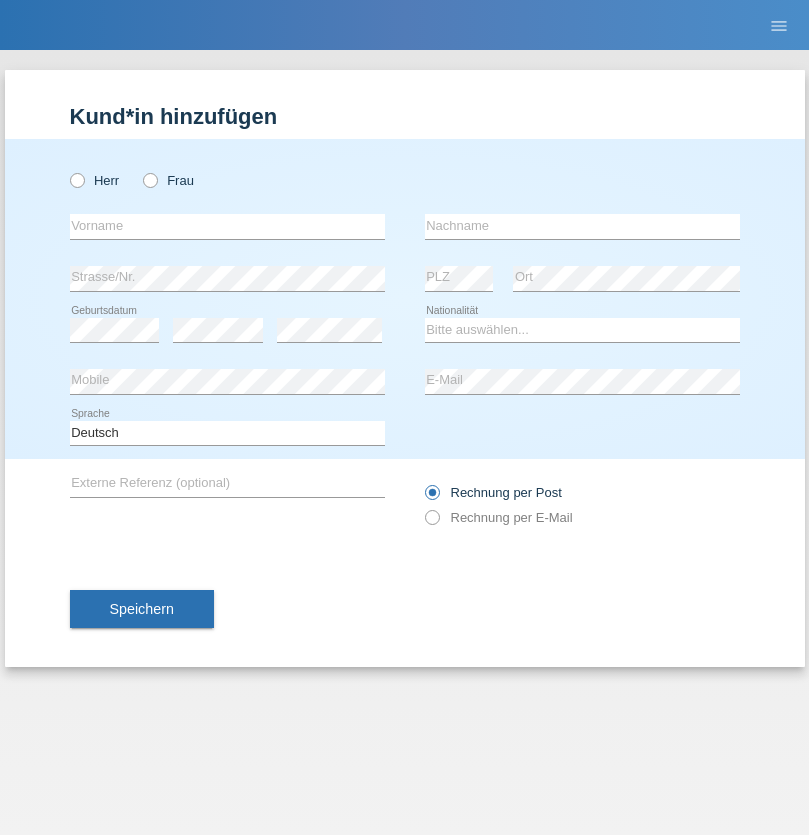 radio on "true" 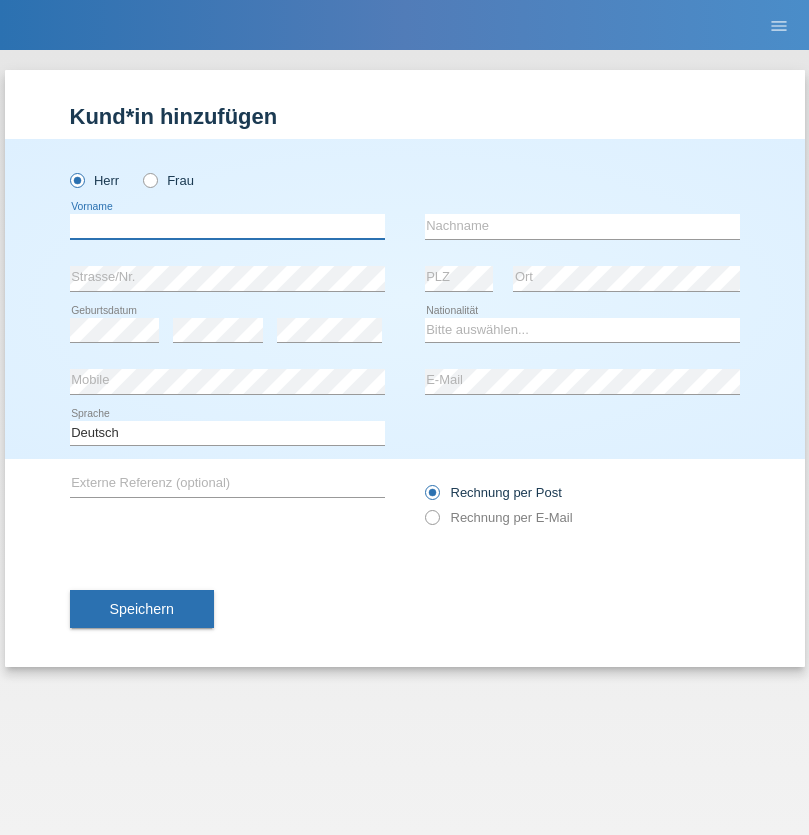 click at bounding box center [227, 226] 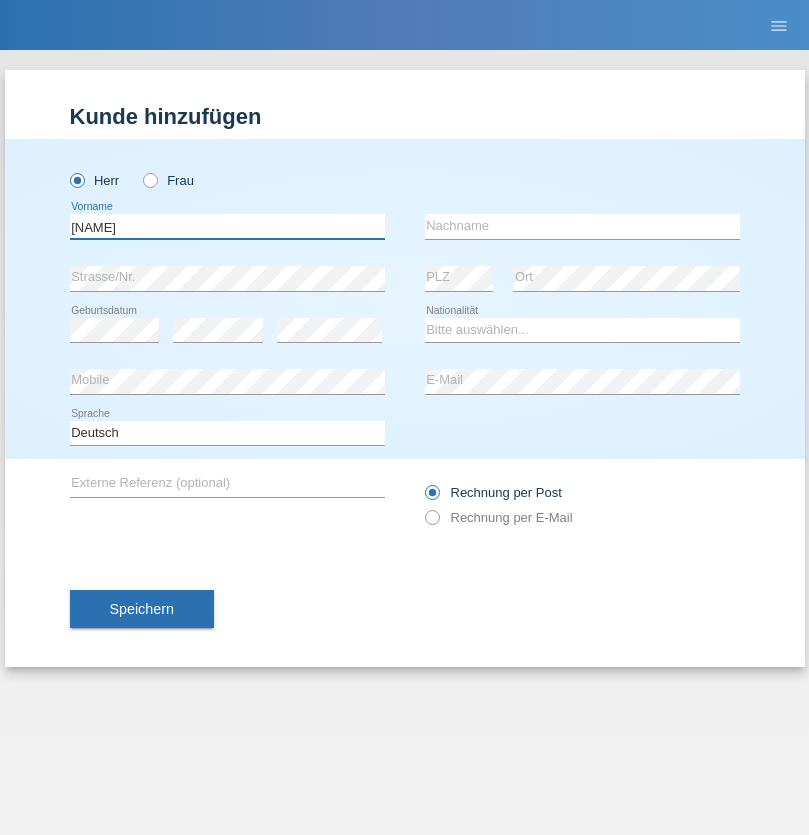 type on "[NAME]" 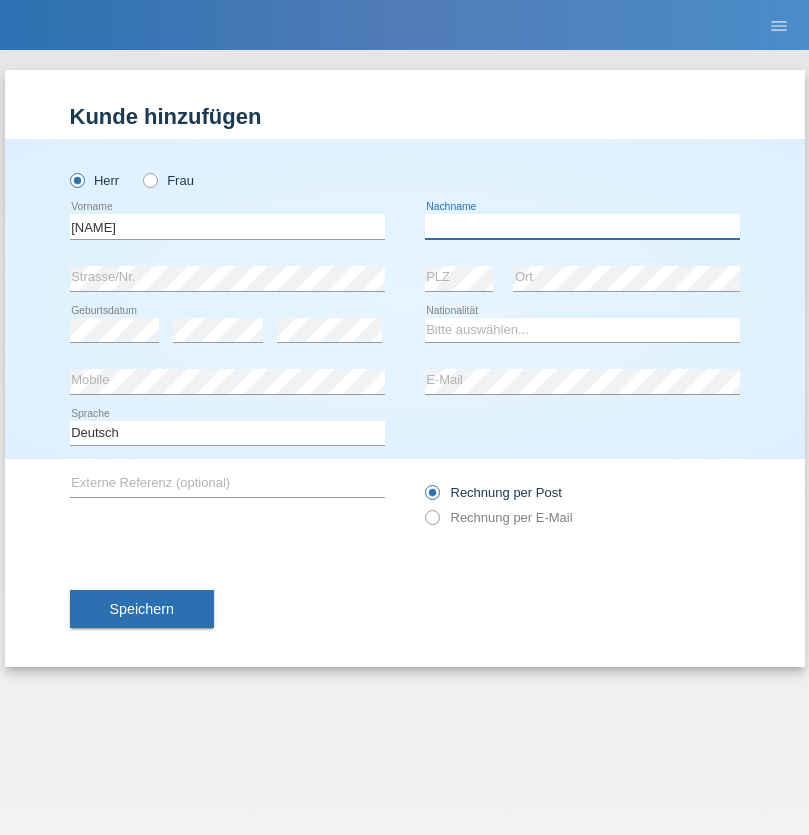 click at bounding box center [582, 226] 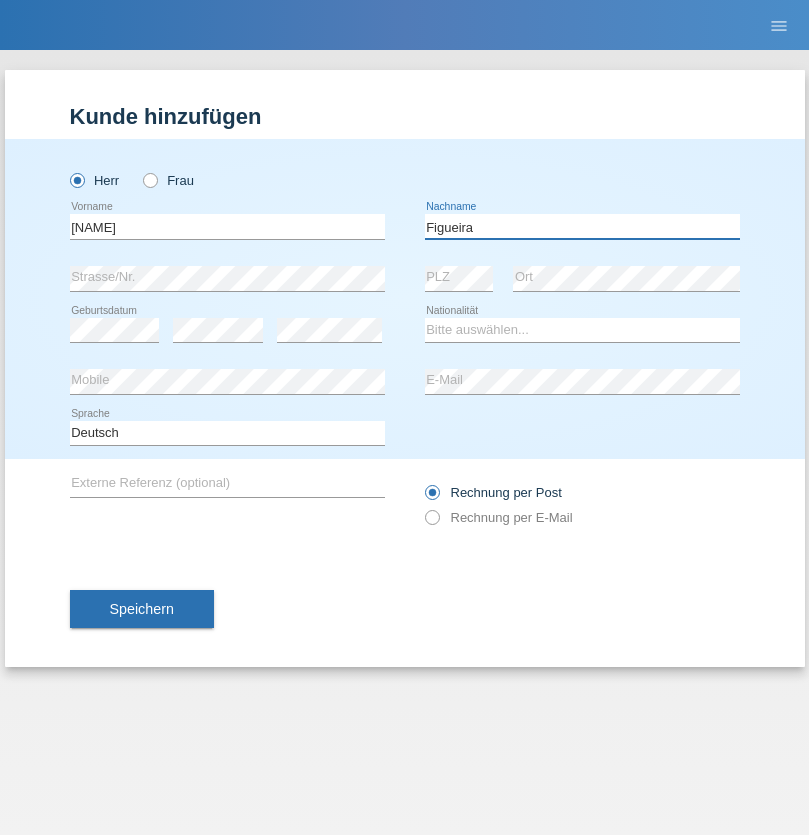 type on "Figueira" 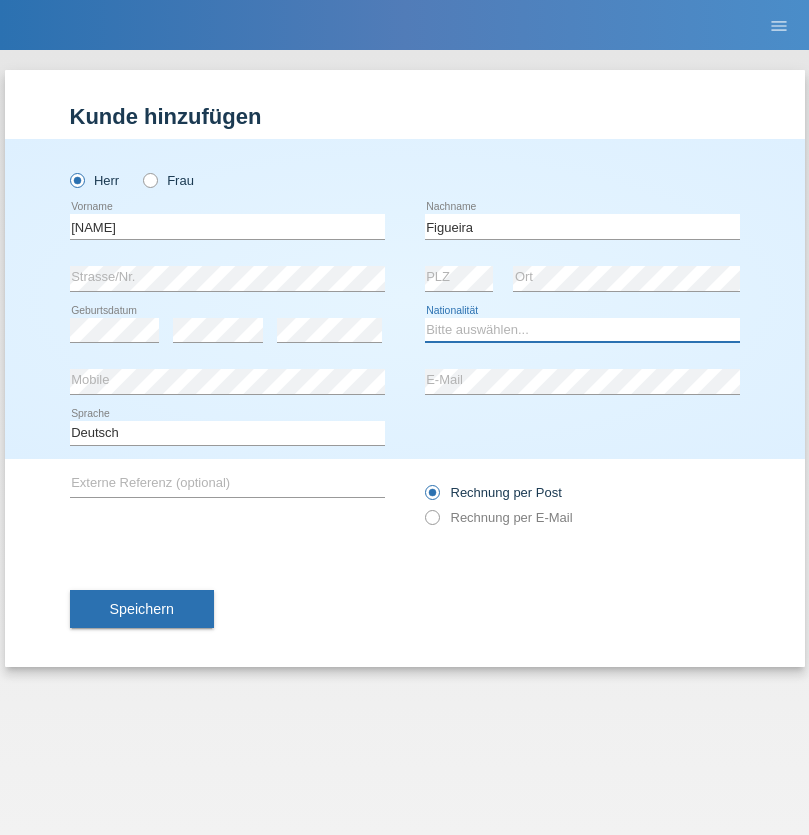 select on "PT" 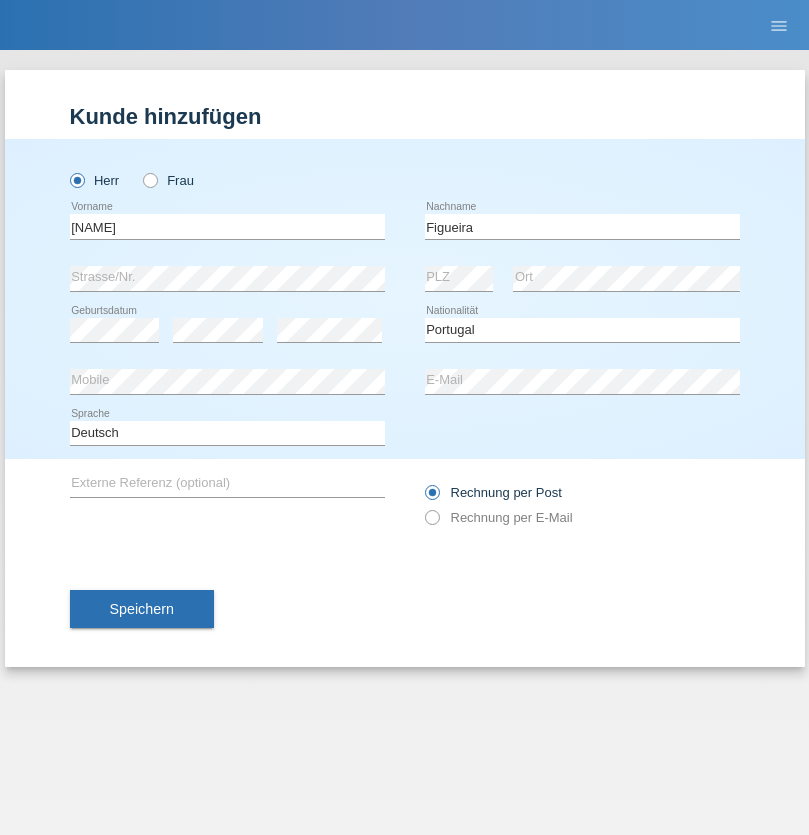 select on "C" 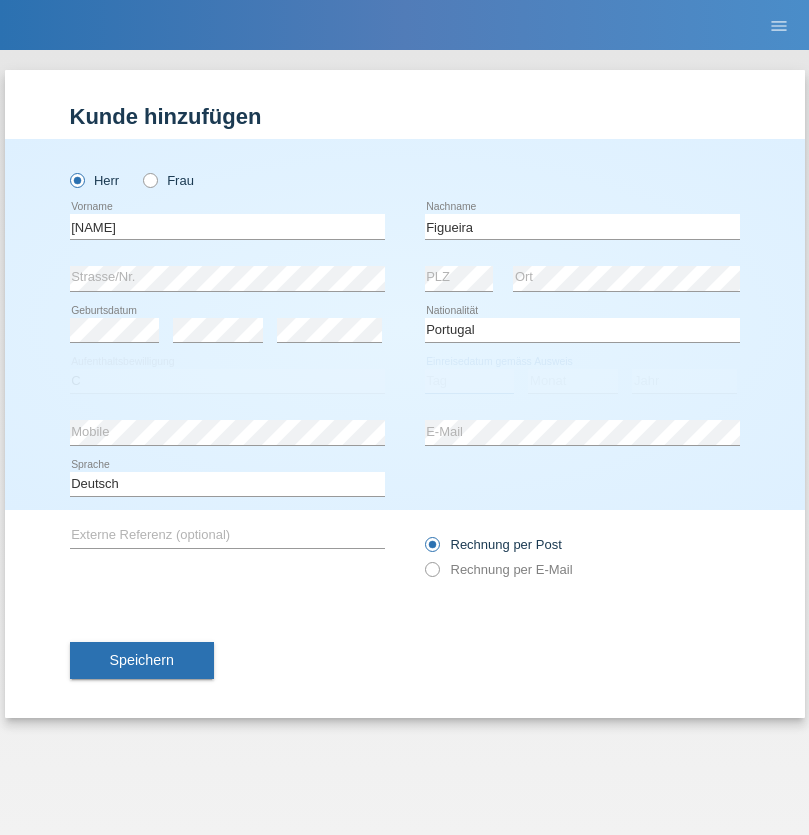 select on "04" 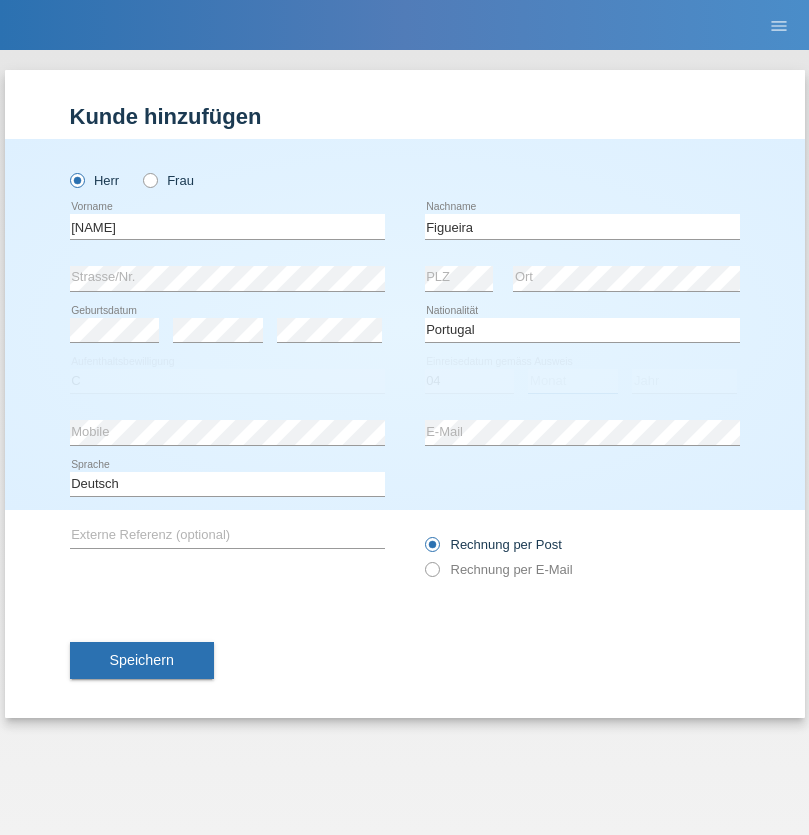 select on "02" 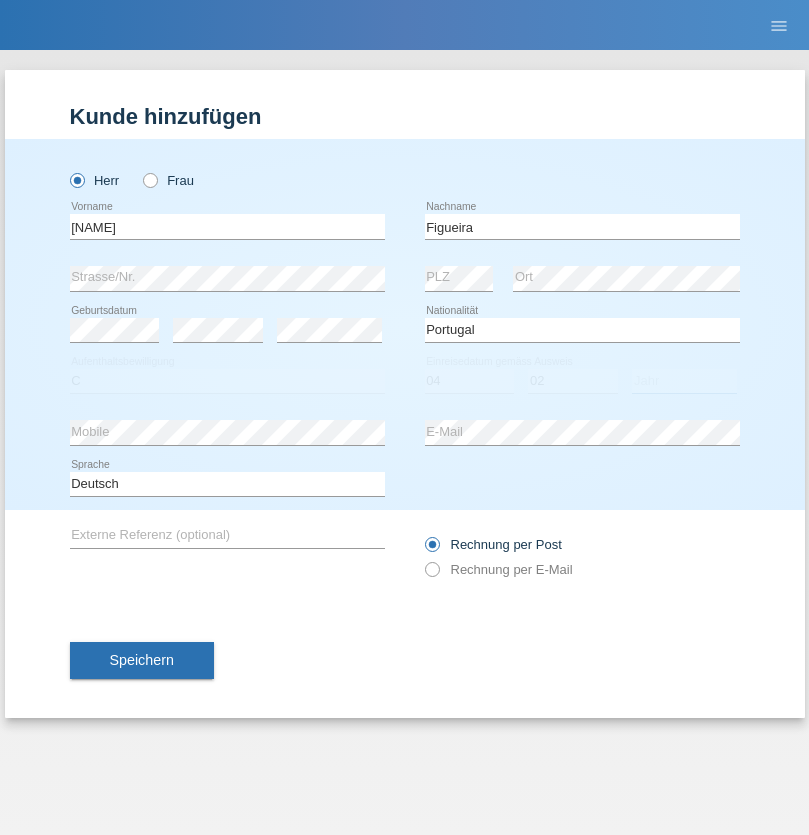 select on "2012" 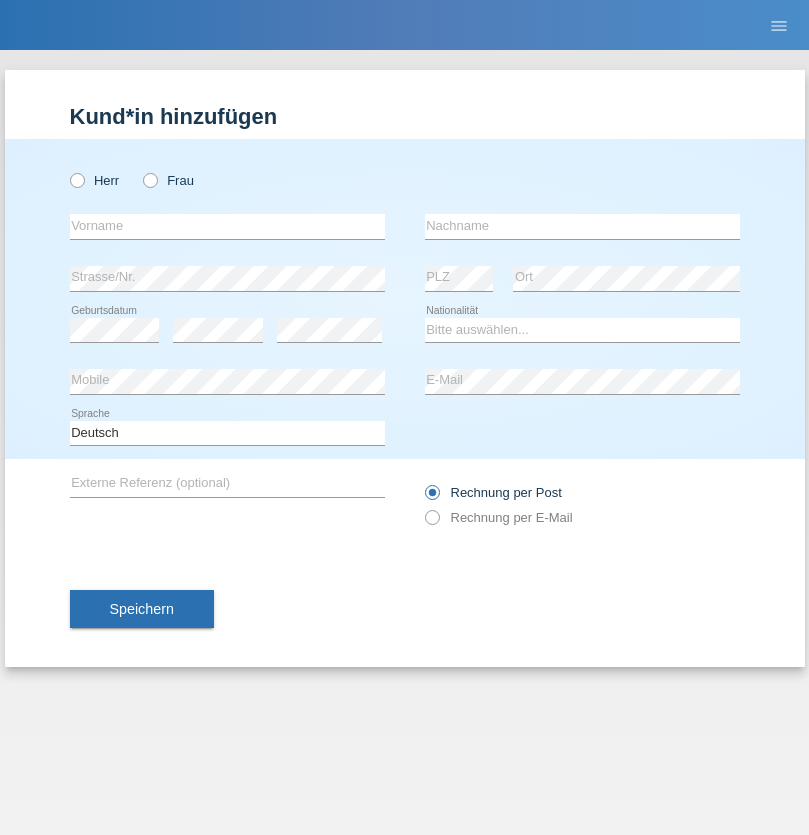 scroll, scrollTop: 0, scrollLeft: 0, axis: both 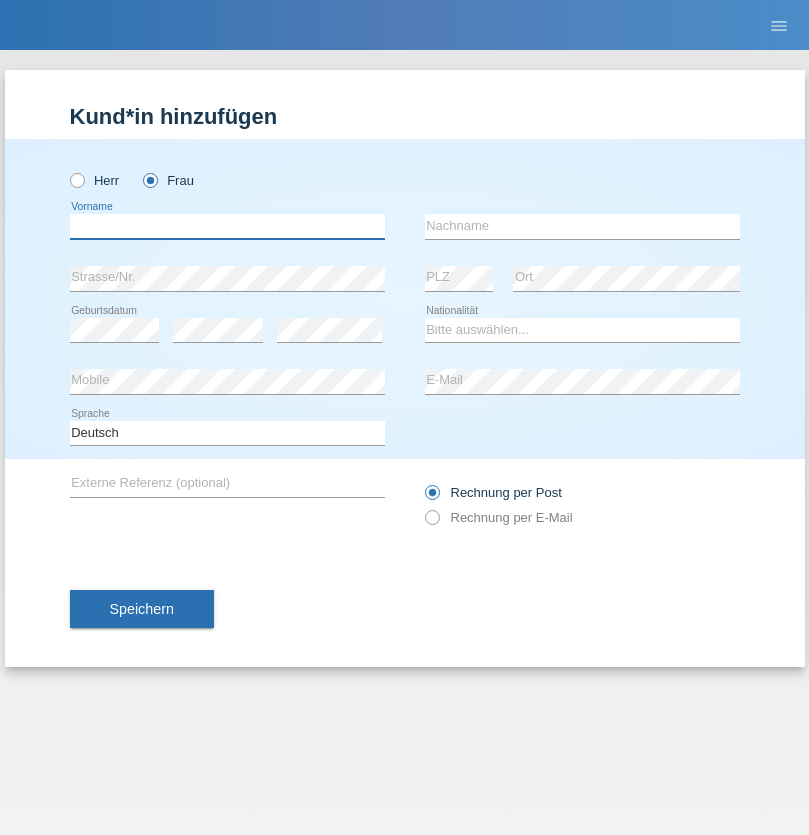 click at bounding box center [227, 226] 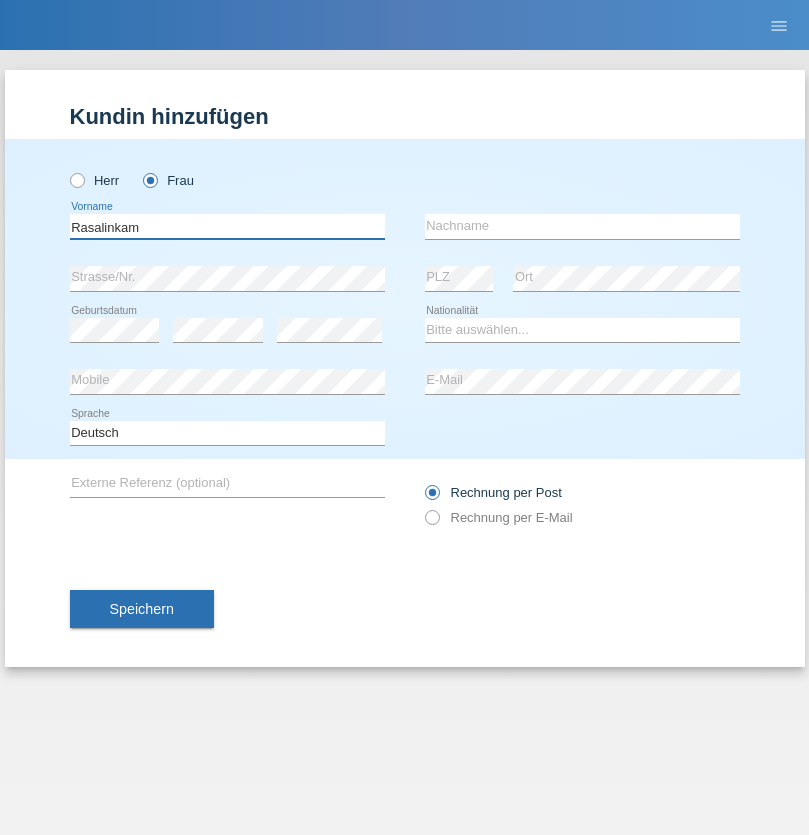 type on "Rasalinkam" 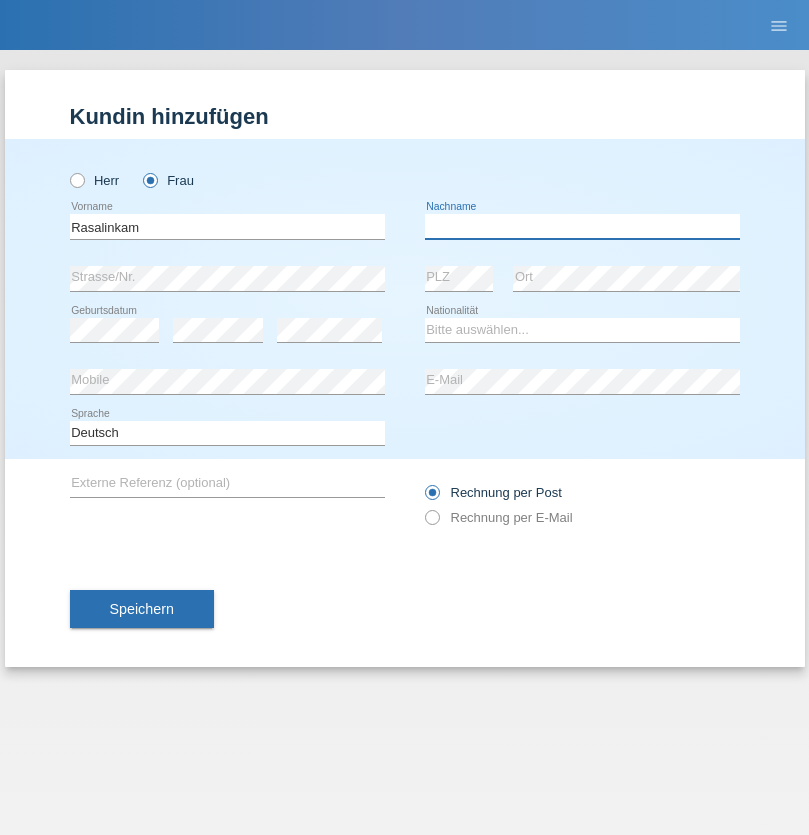 click at bounding box center (582, 226) 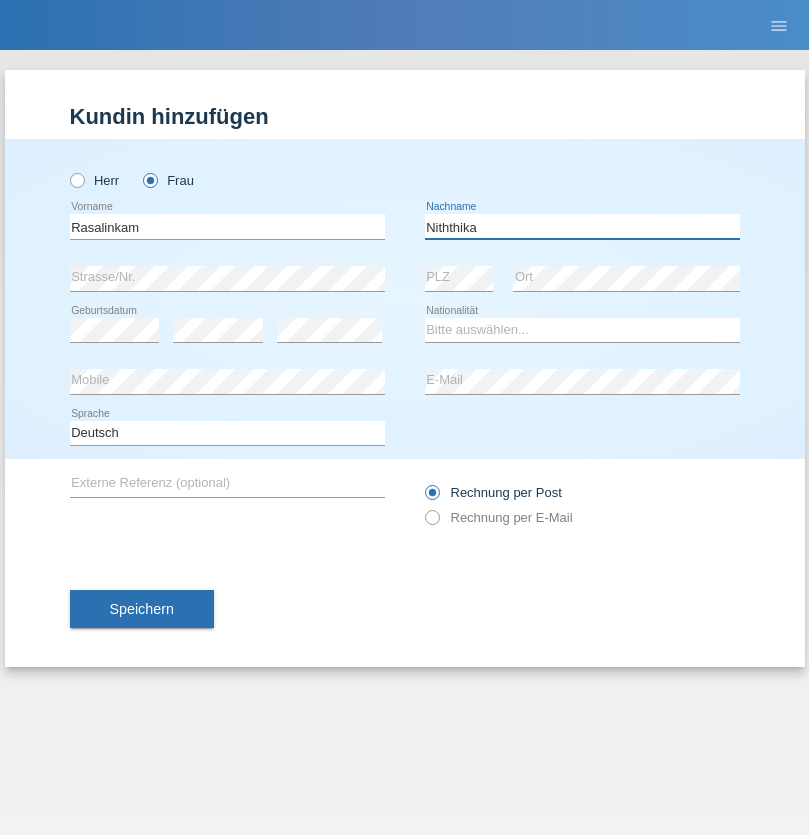 type on "Niththika" 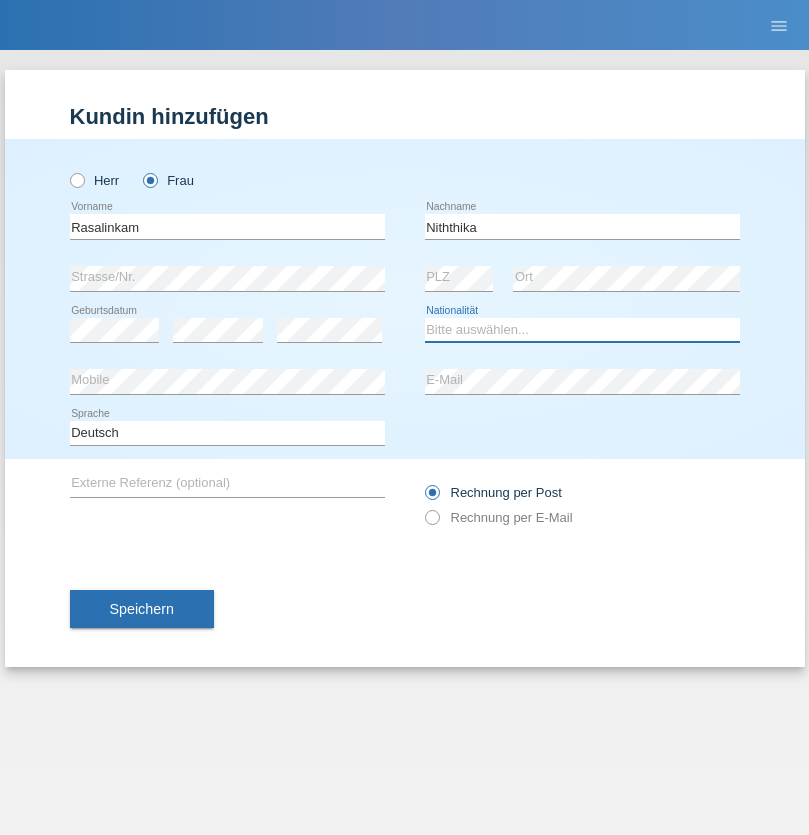 select on "LK" 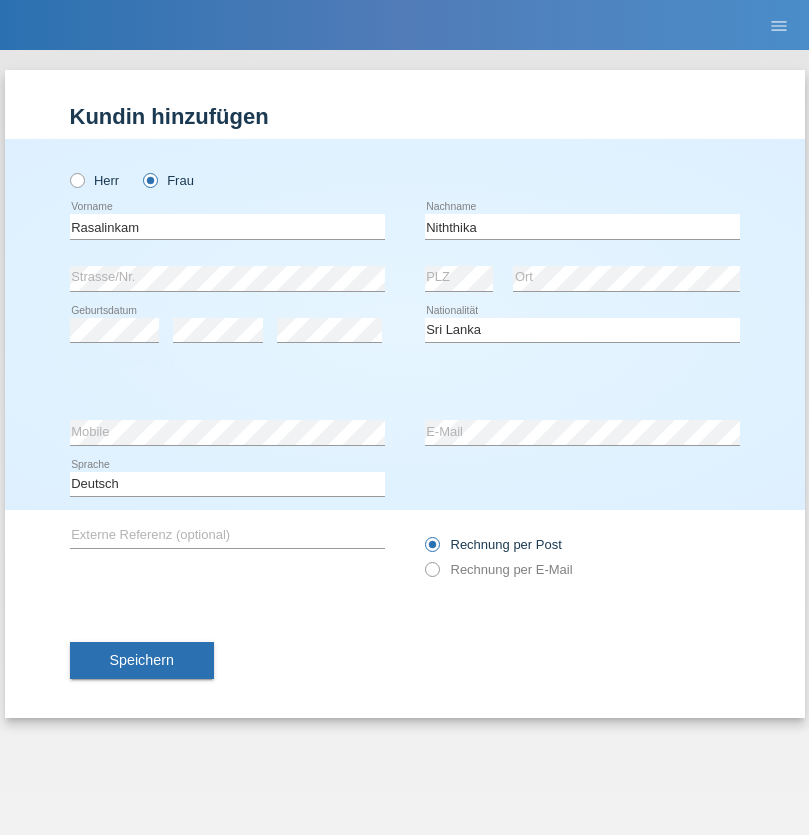 select on "C" 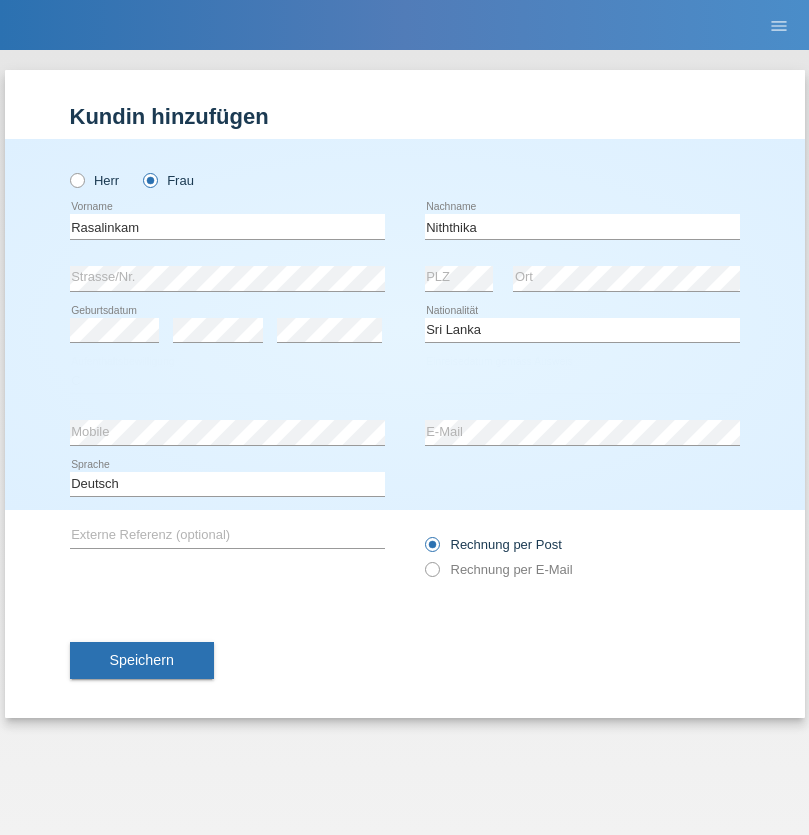select on "04" 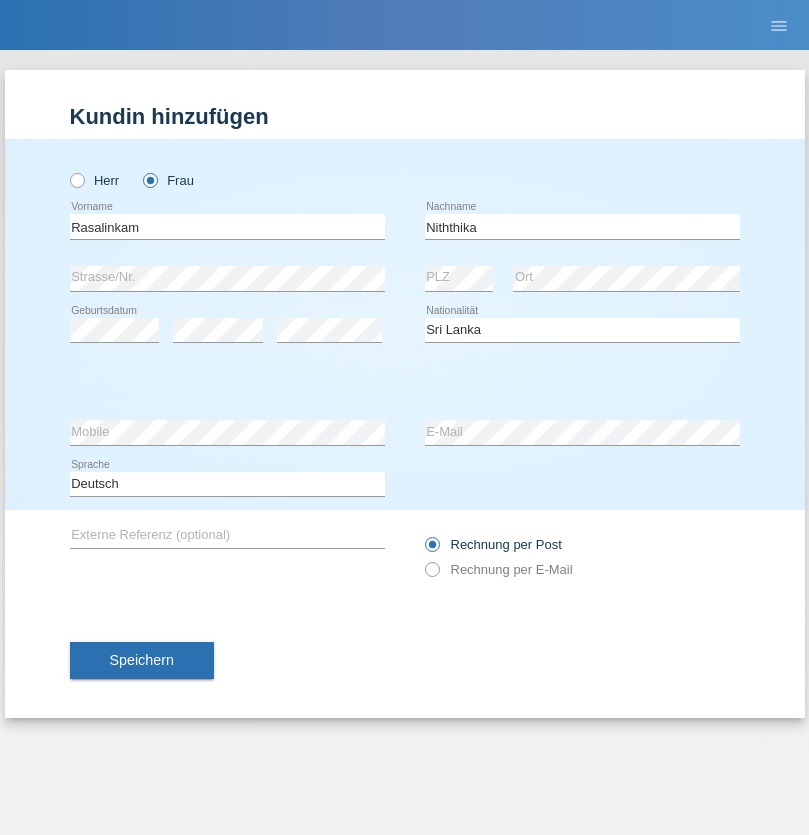 select on "08" 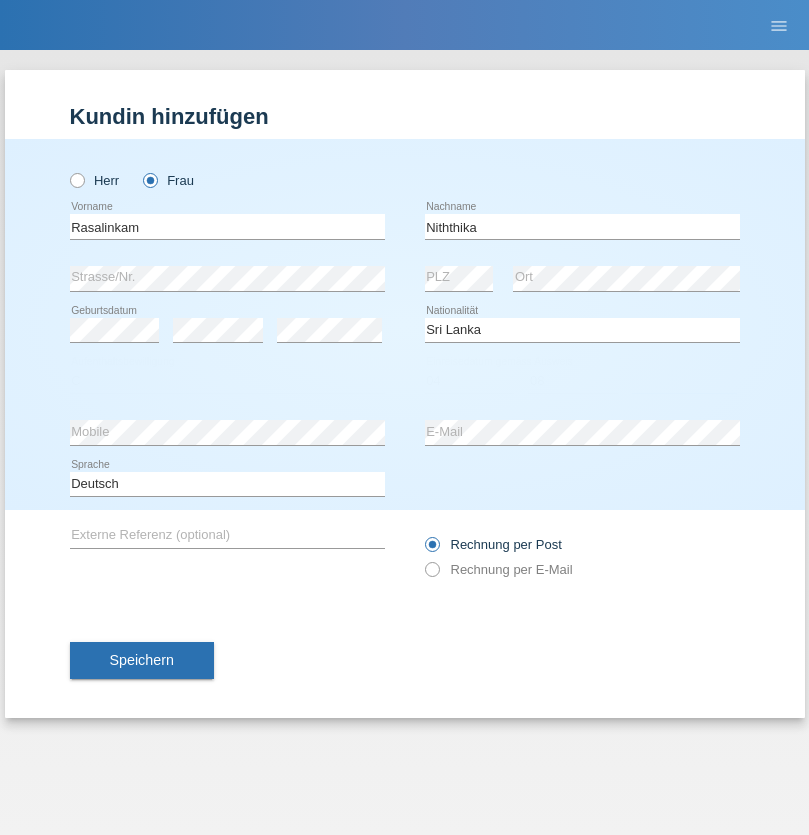 select on "2021" 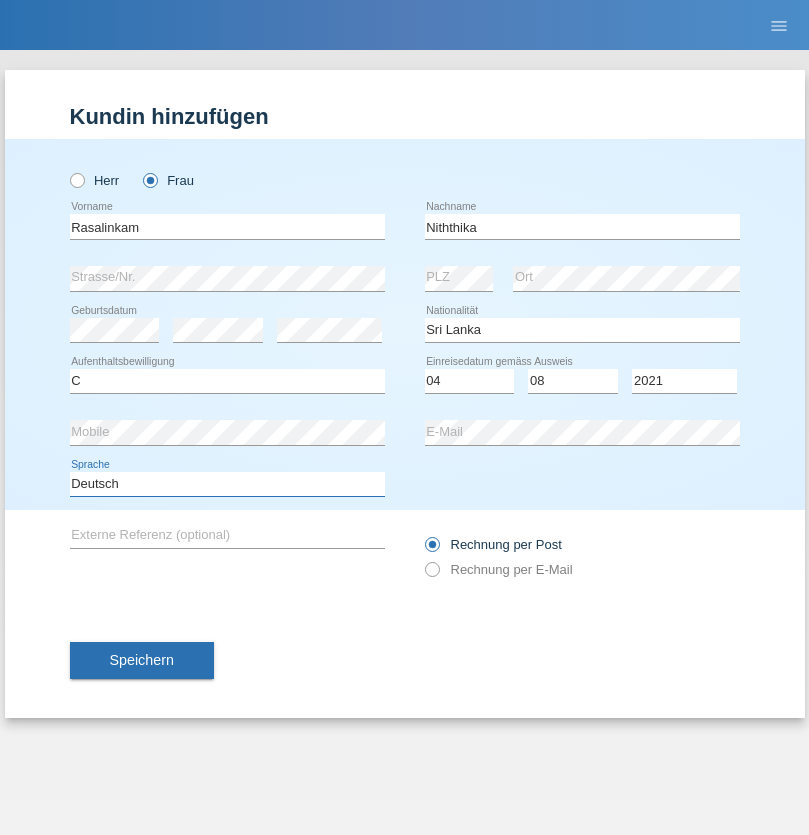select on "en" 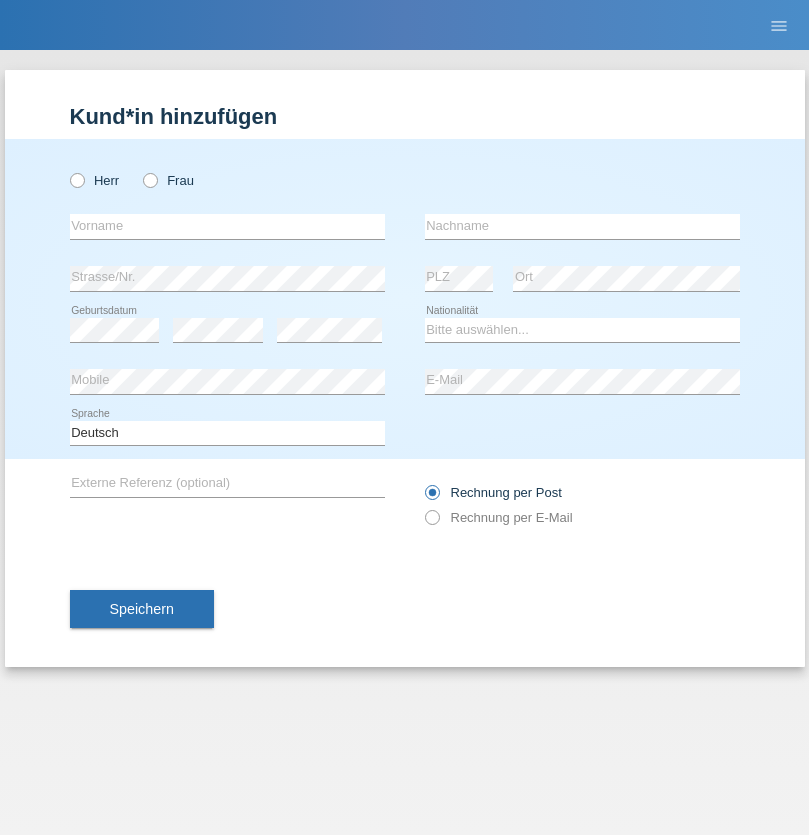 scroll, scrollTop: 0, scrollLeft: 0, axis: both 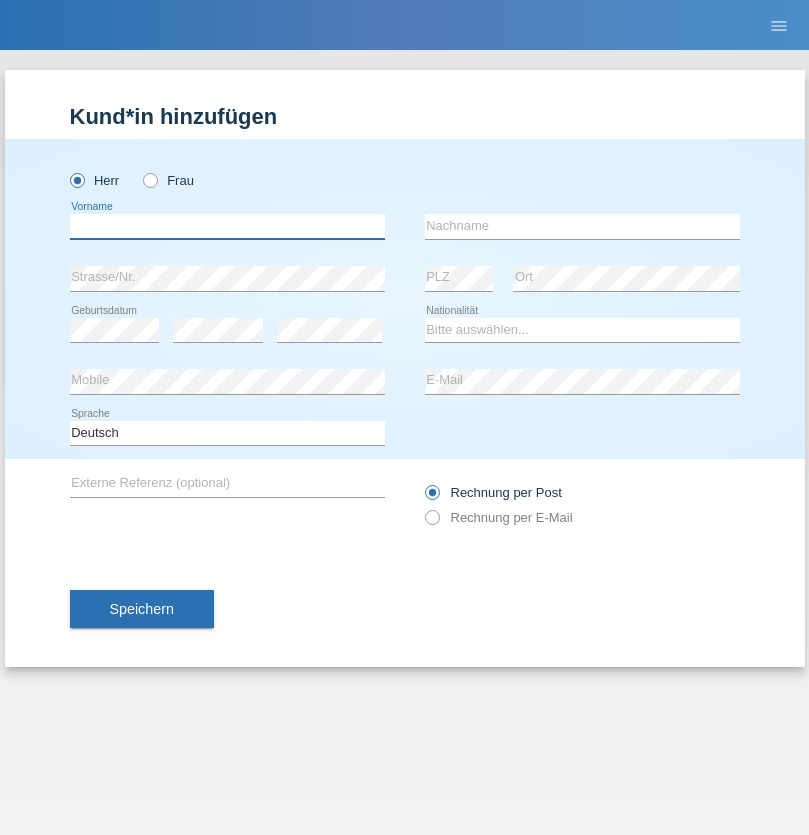 click at bounding box center (227, 226) 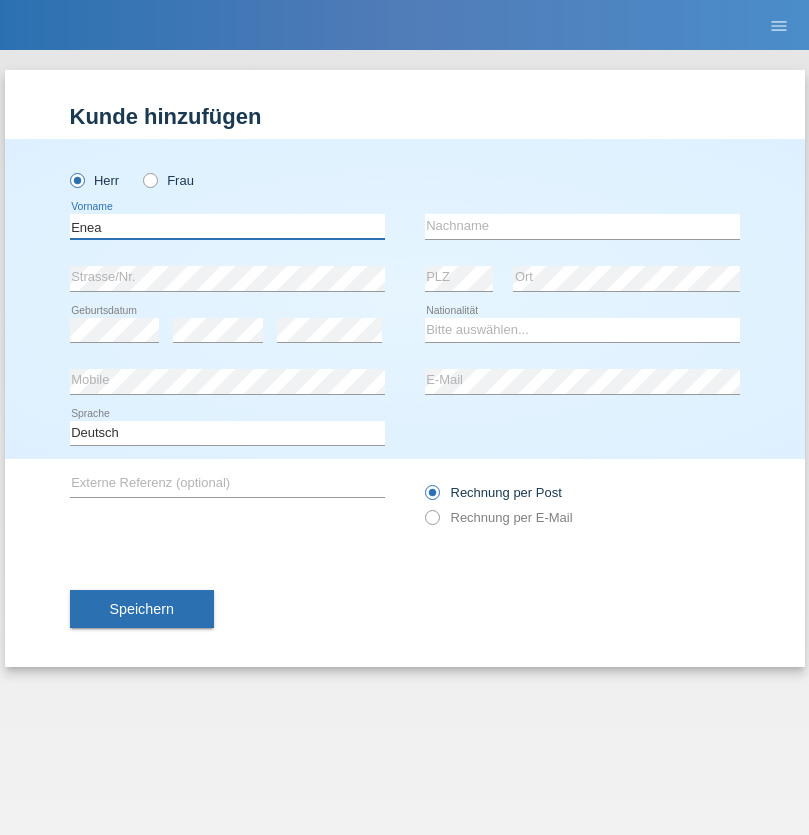 type on "Enea" 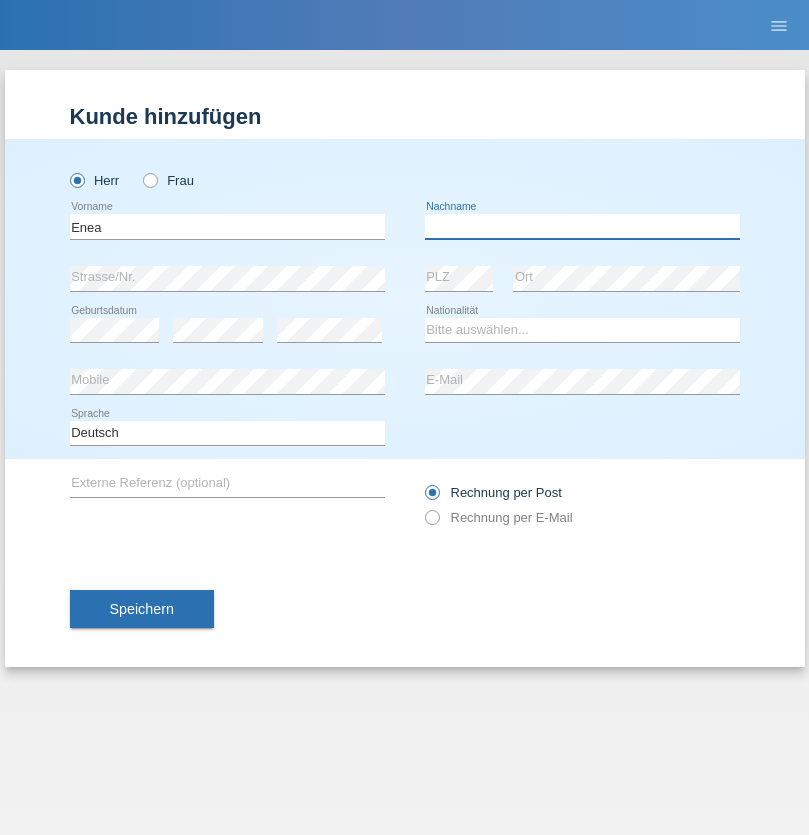 click at bounding box center (582, 226) 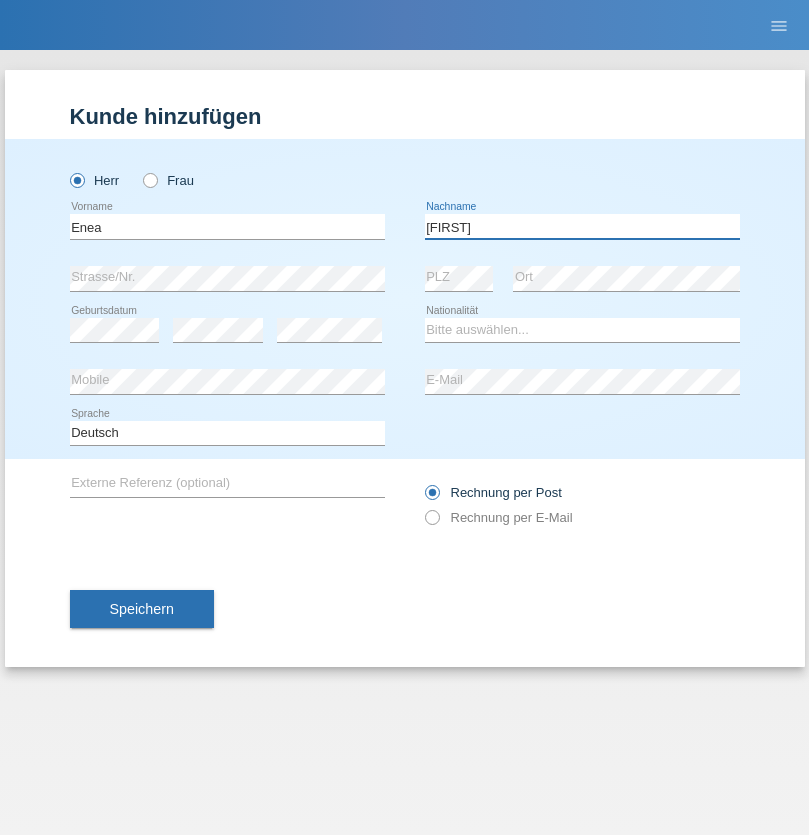 type on "[FIRST]" 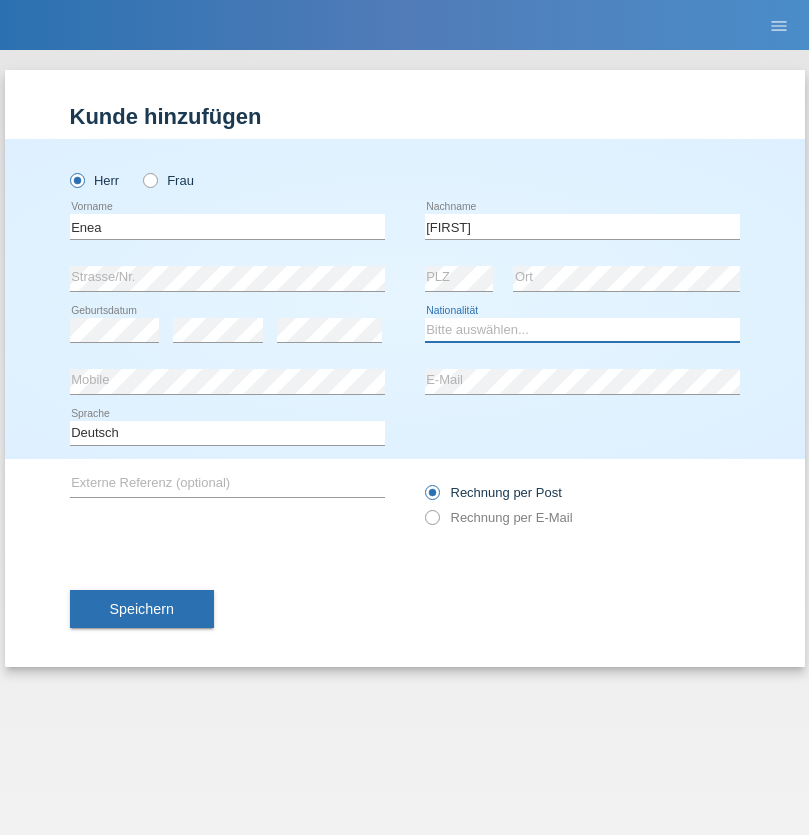 select on "OM" 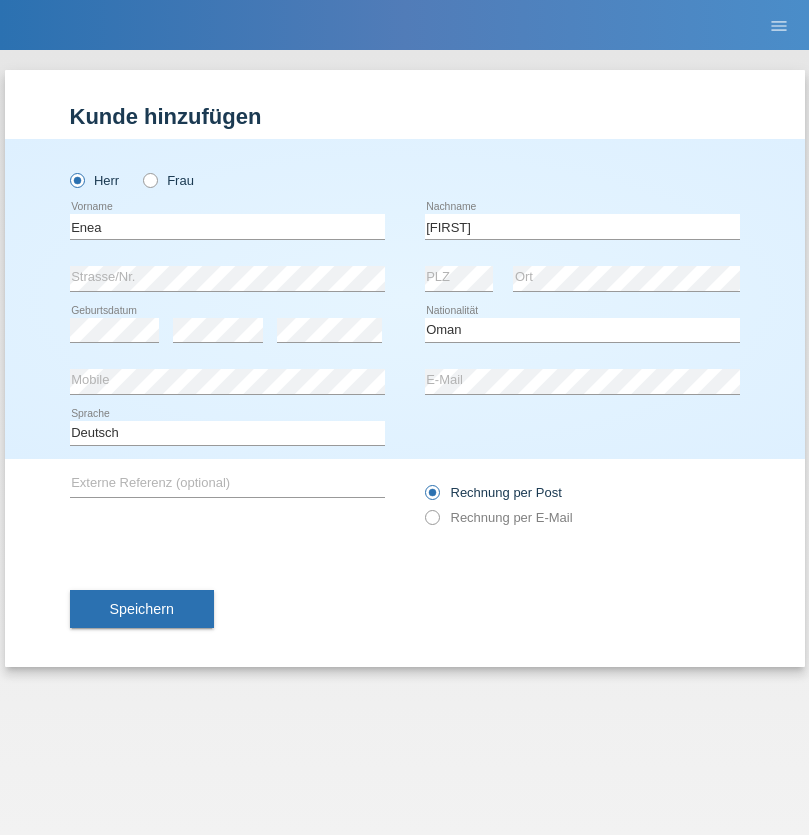 select on "C" 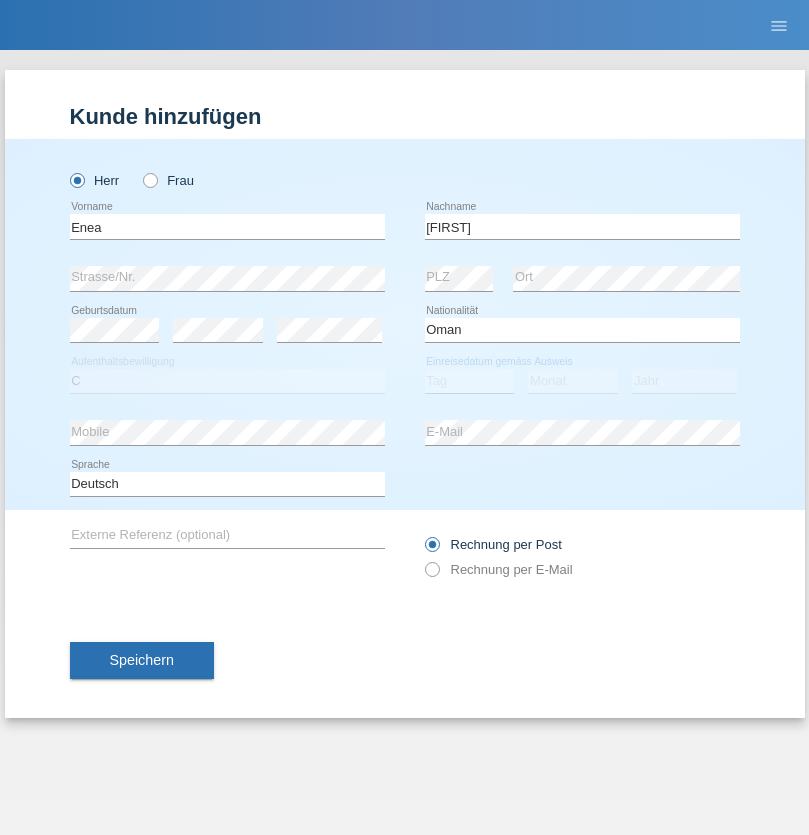 select on "17" 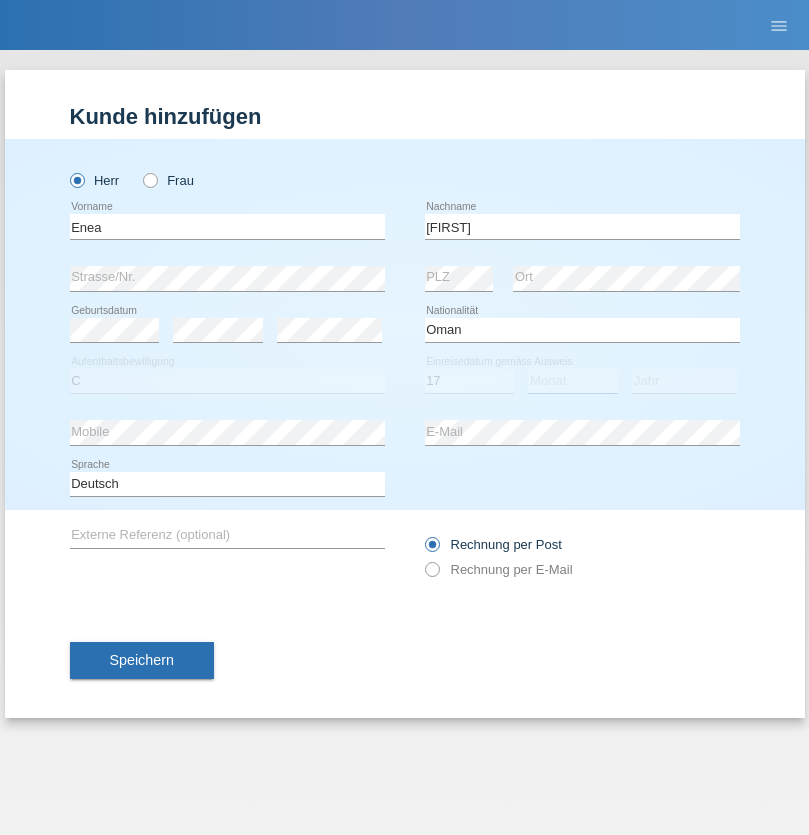 select on "06" 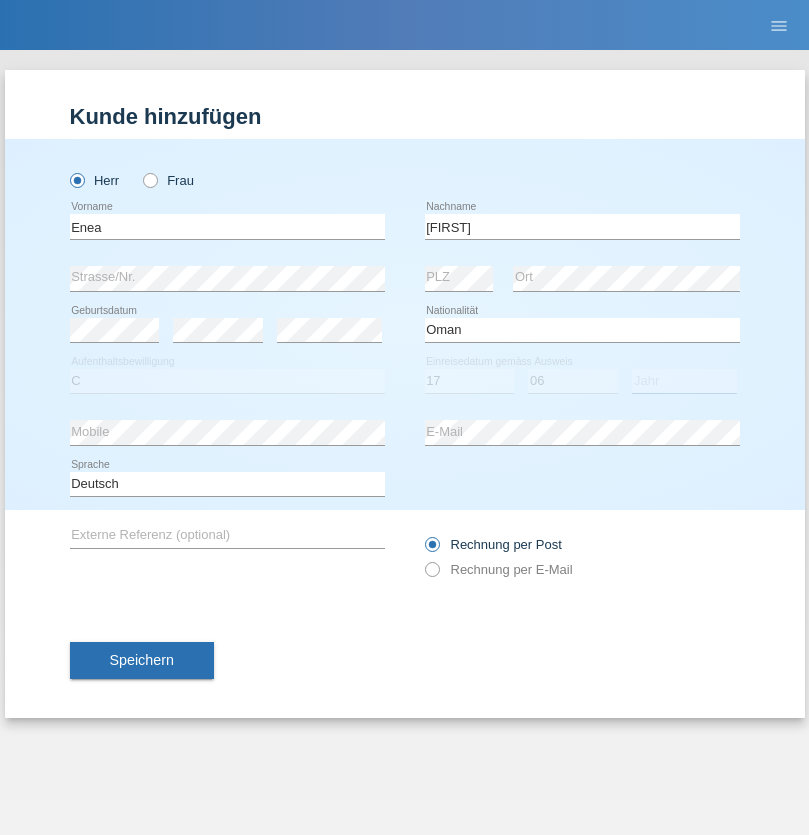 select on "2021" 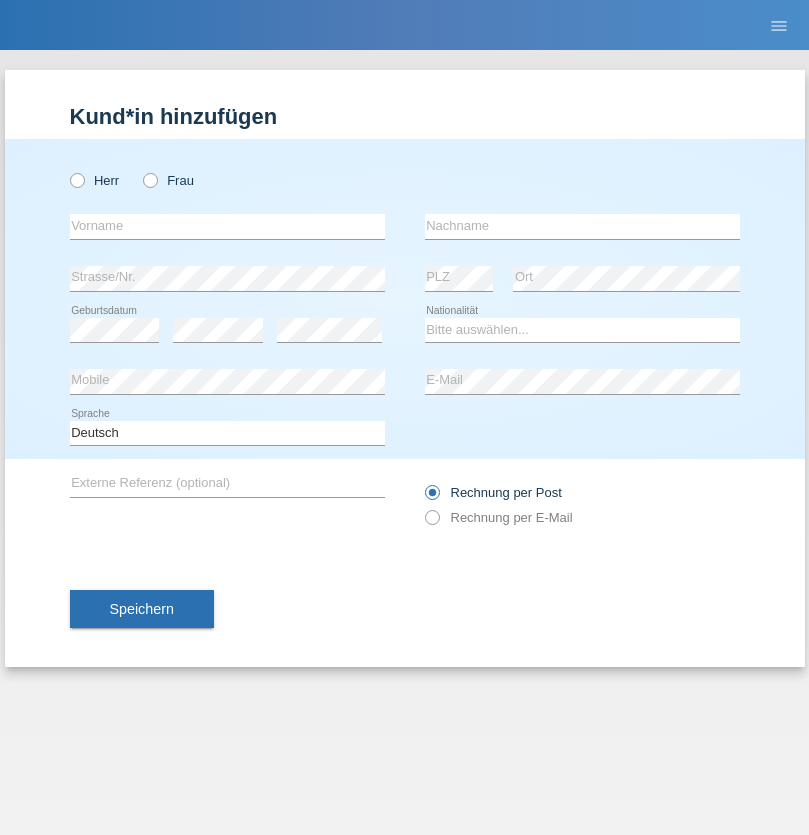 scroll, scrollTop: 0, scrollLeft: 0, axis: both 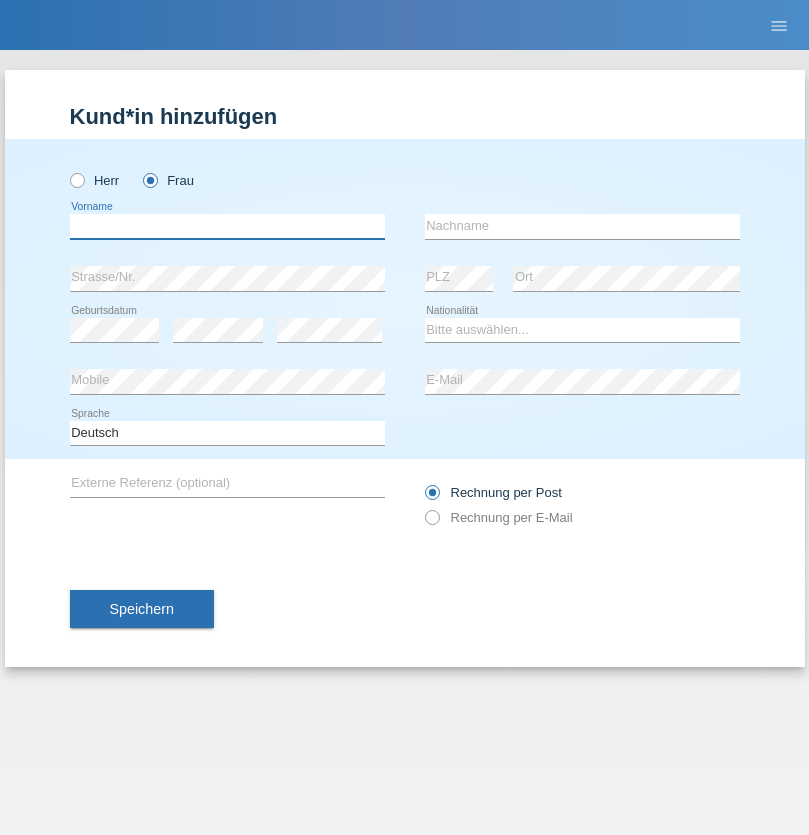 click at bounding box center (227, 226) 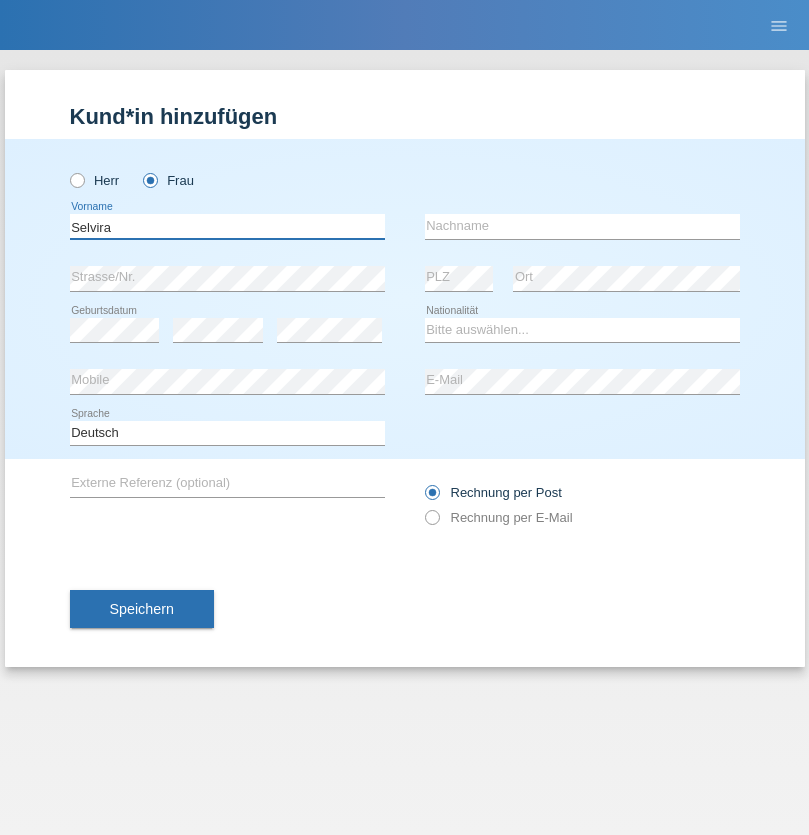 type on "Selvira" 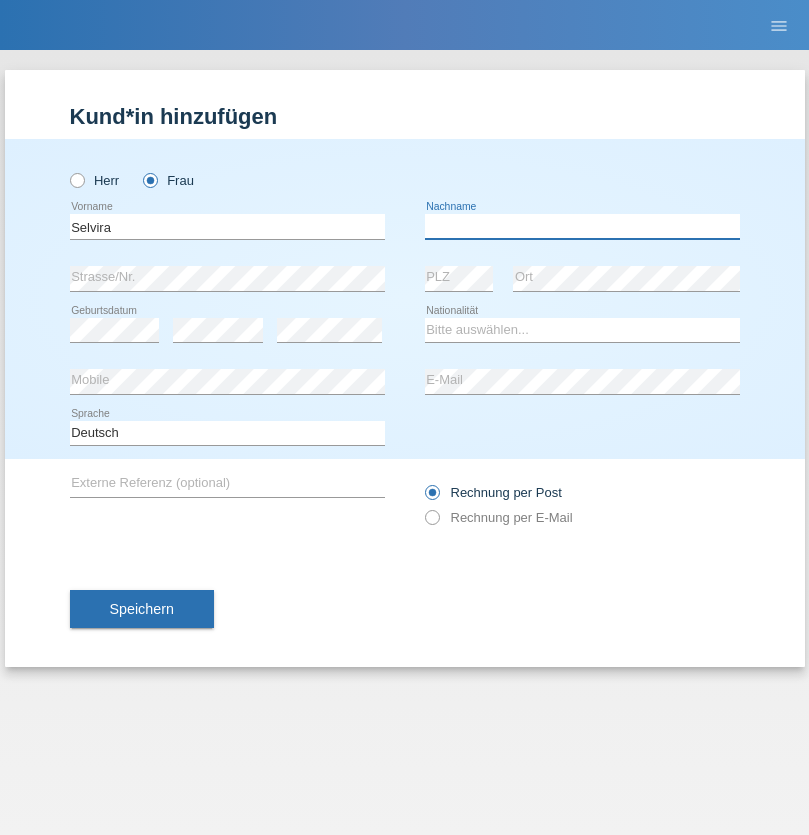 click at bounding box center (582, 226) 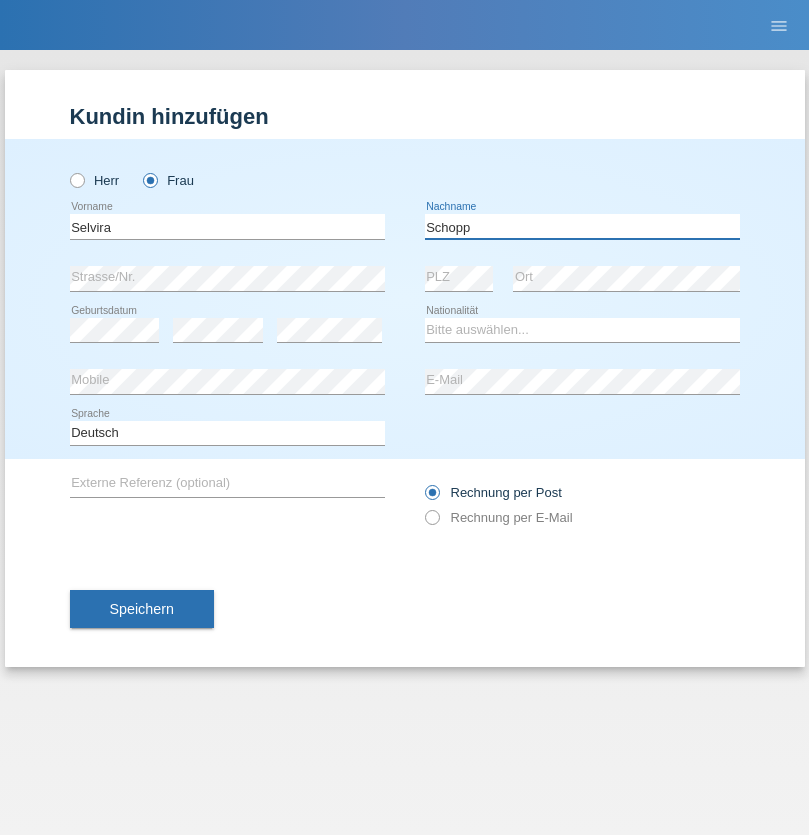 type on "Schopp" 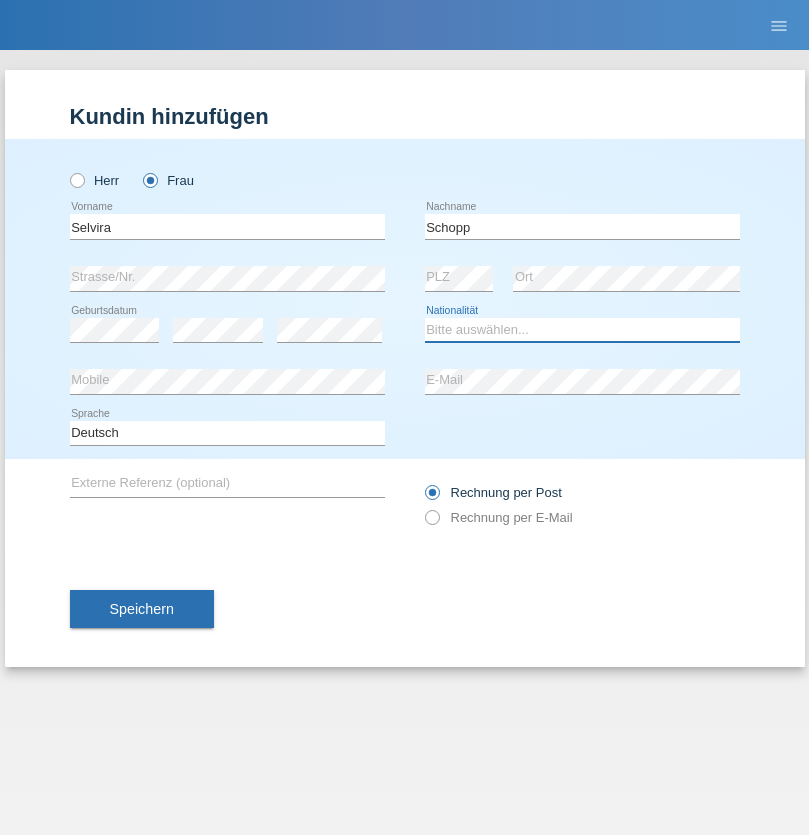 select on "CH" 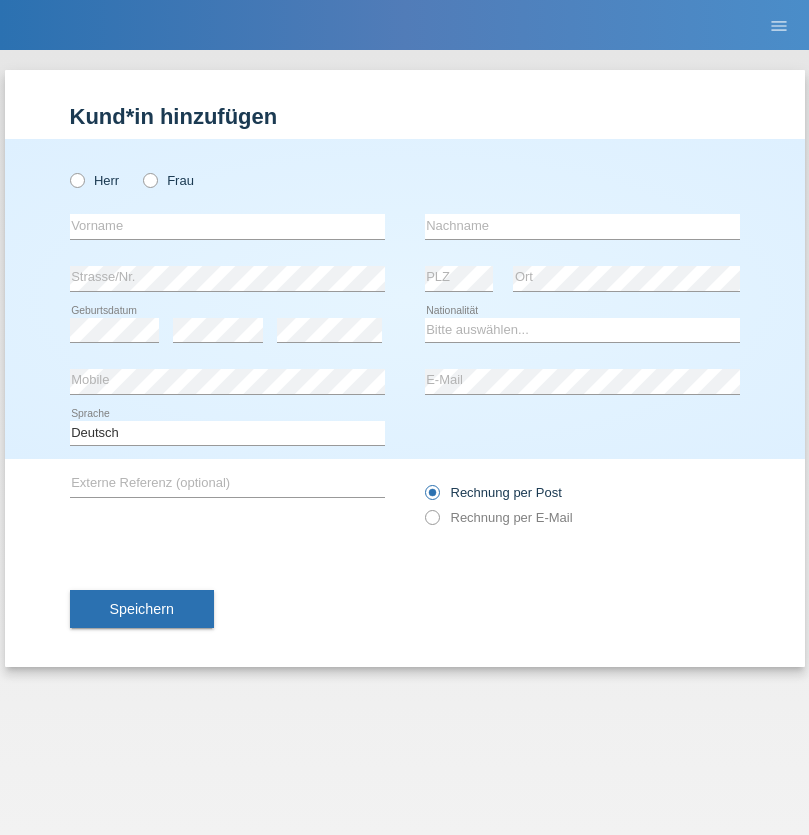 scroll, scrollTop: 0, scrollLeft: 0, axis: both 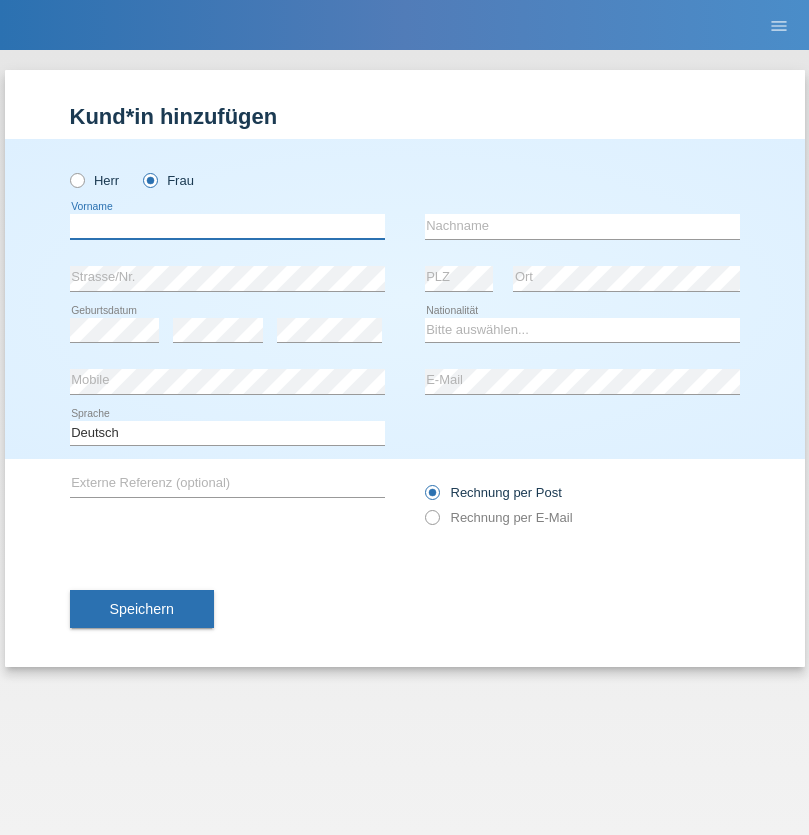 click at bounding box center [227, 226] 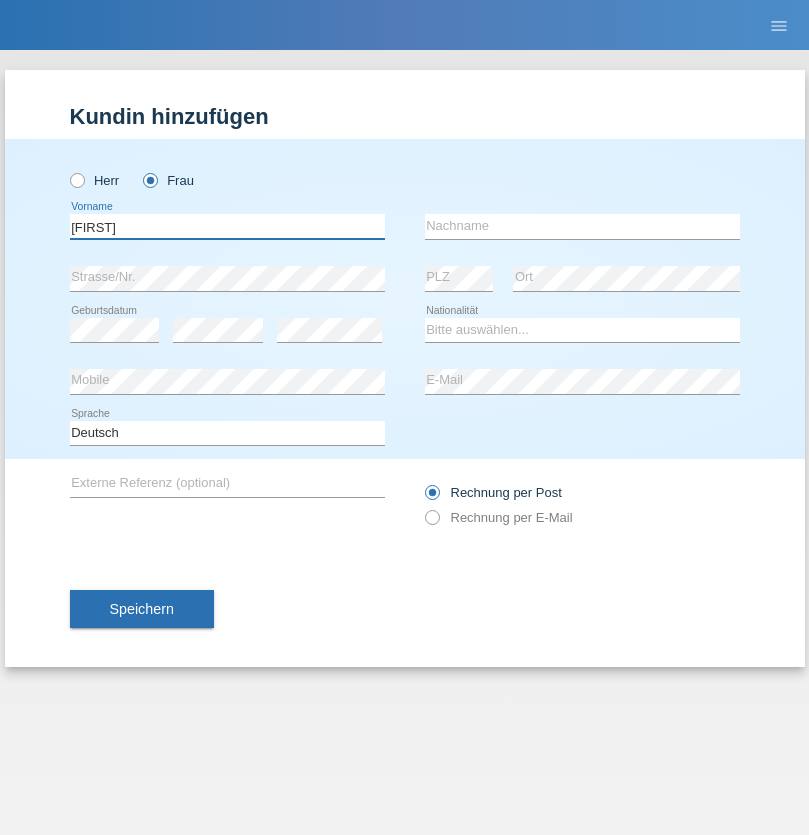 type on "[FIRST]" 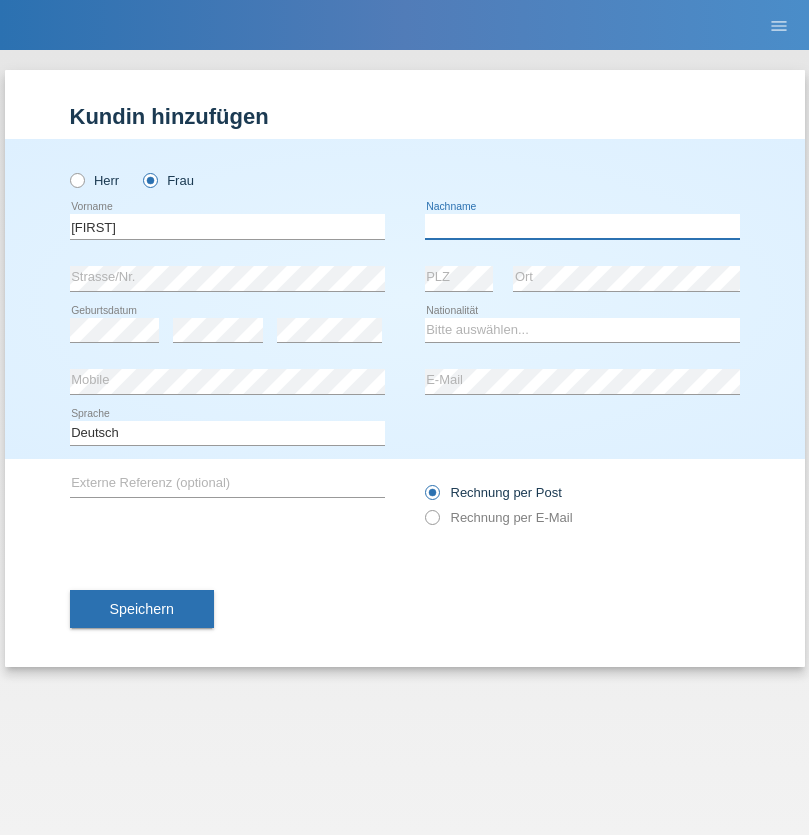 click at bounding box center [582, 226] 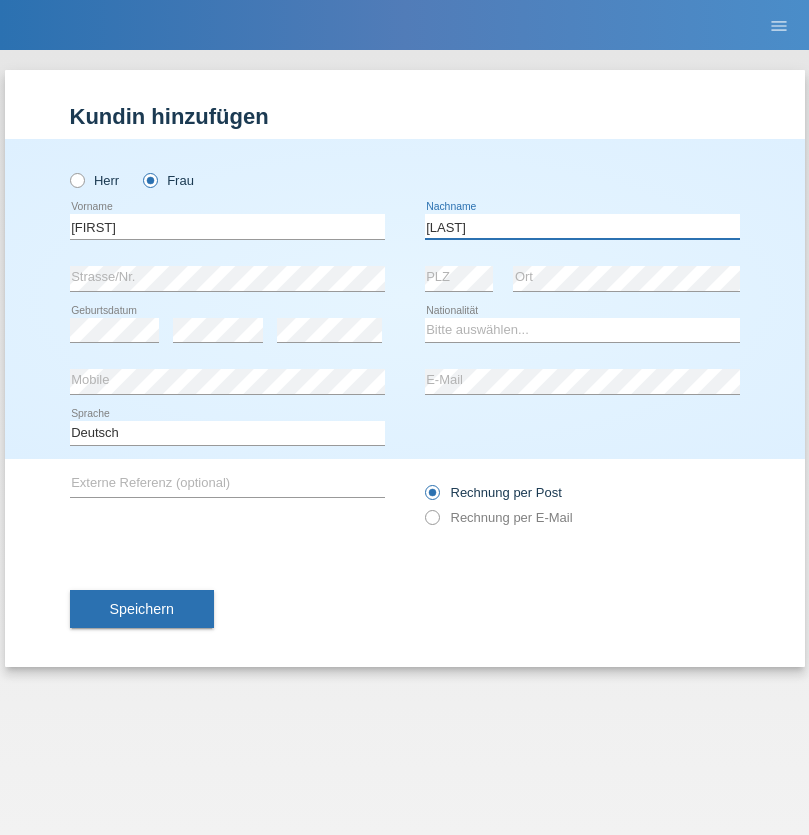 type on "[LAST]" 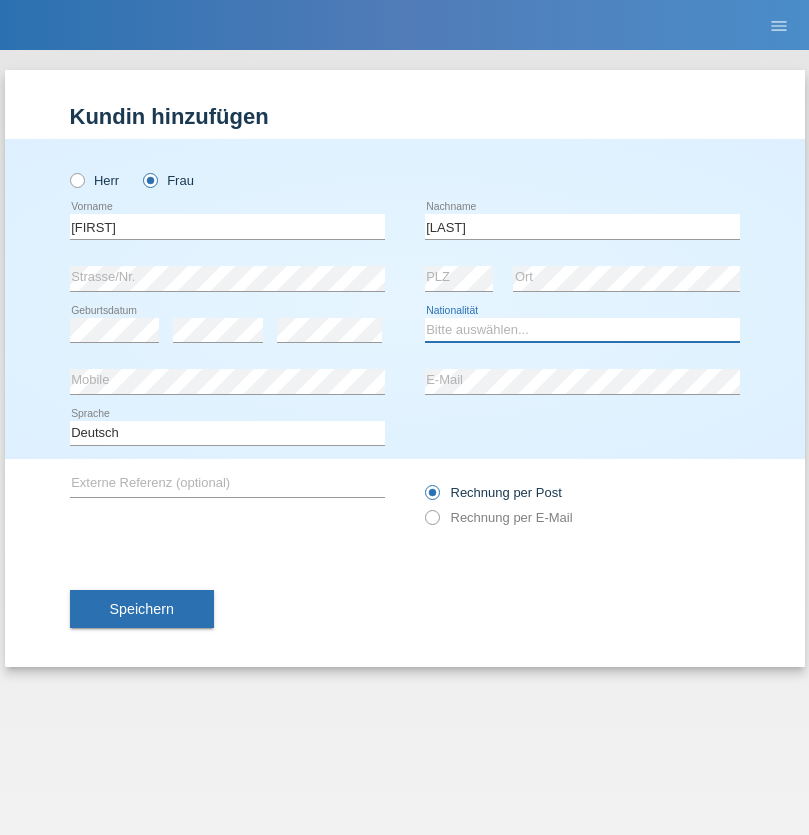 select on "SK" 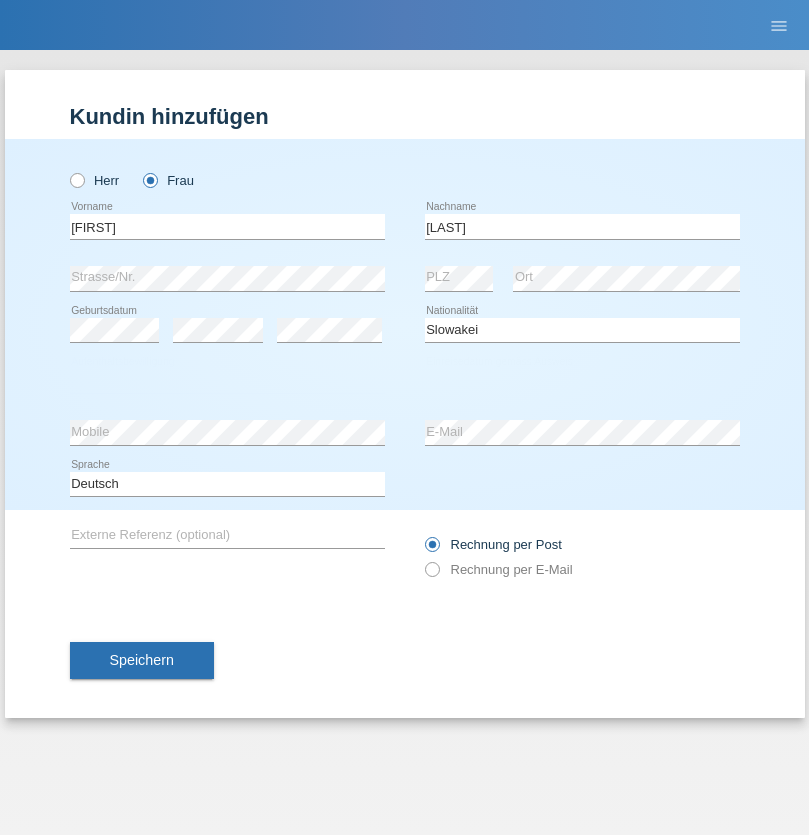 select on "C" 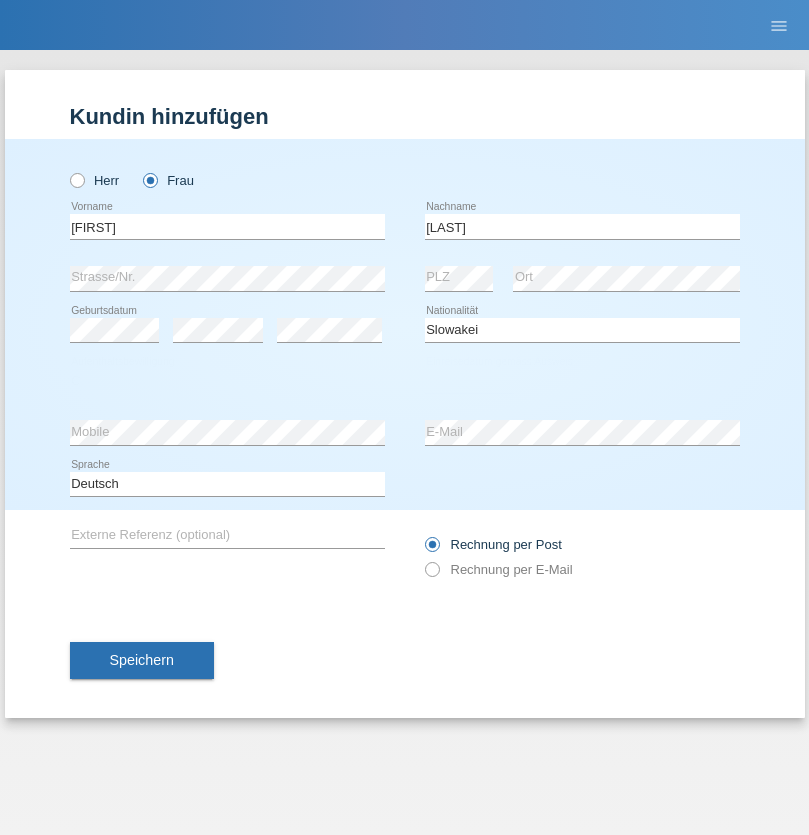 select on "05" 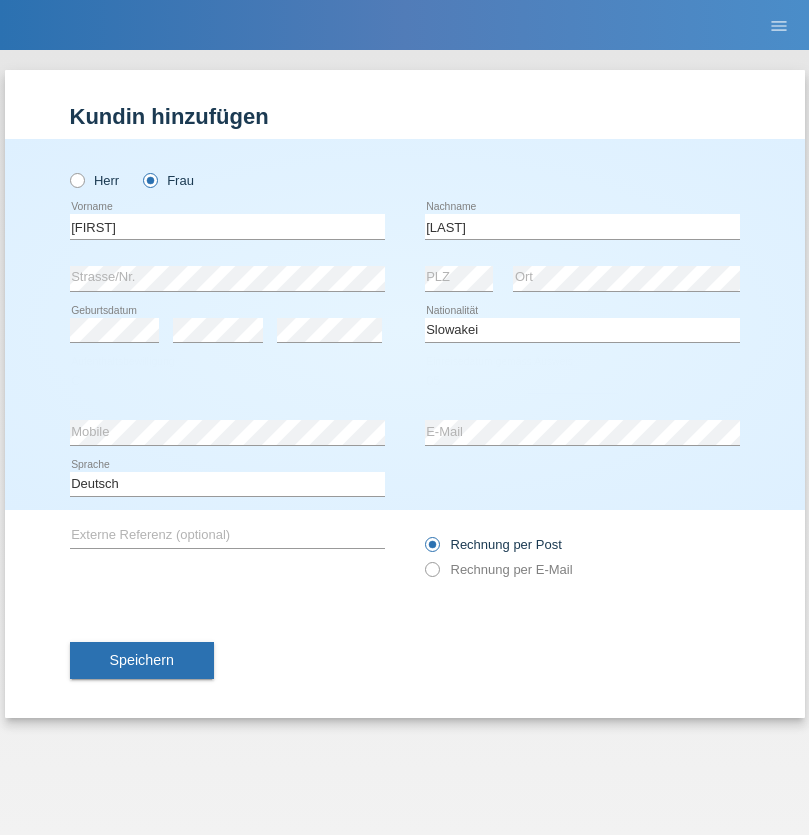 select on "04" 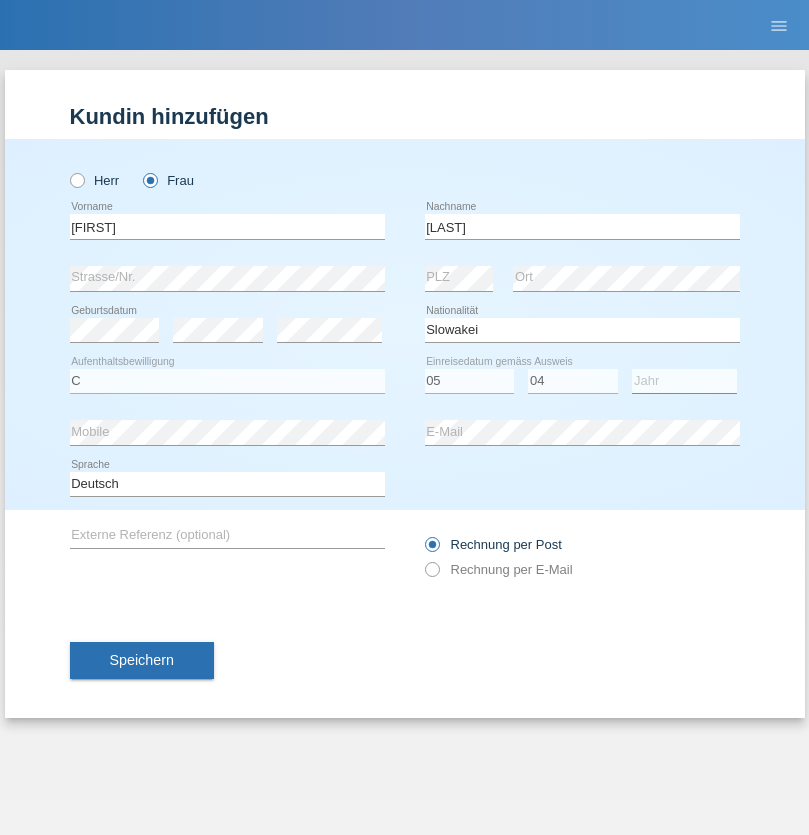 select on "2014" 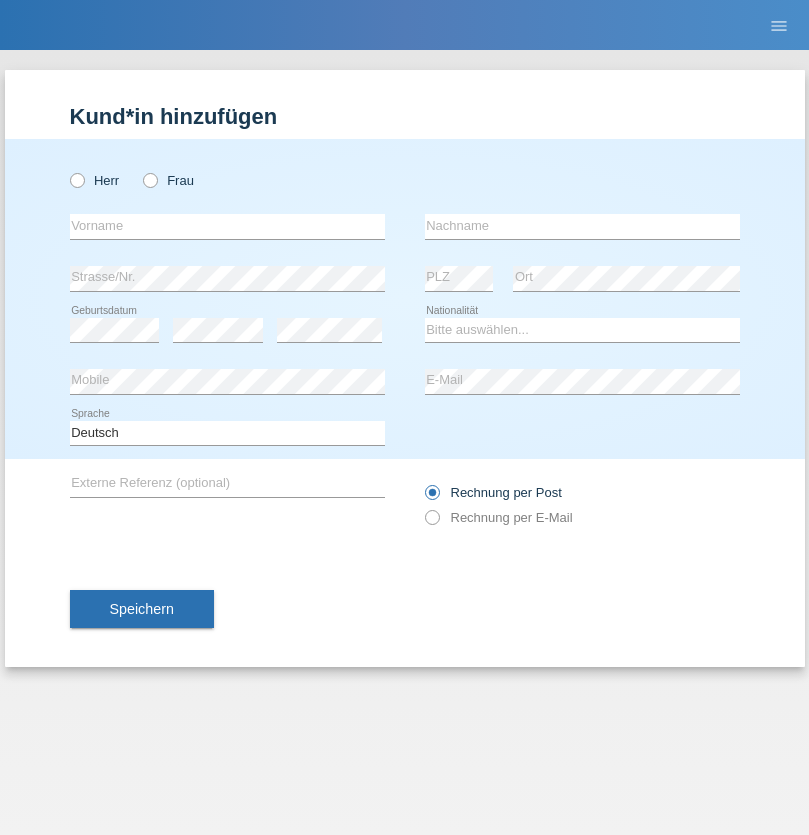 scroll, scrollTop: 0, scrollLeft: 0, axis: both 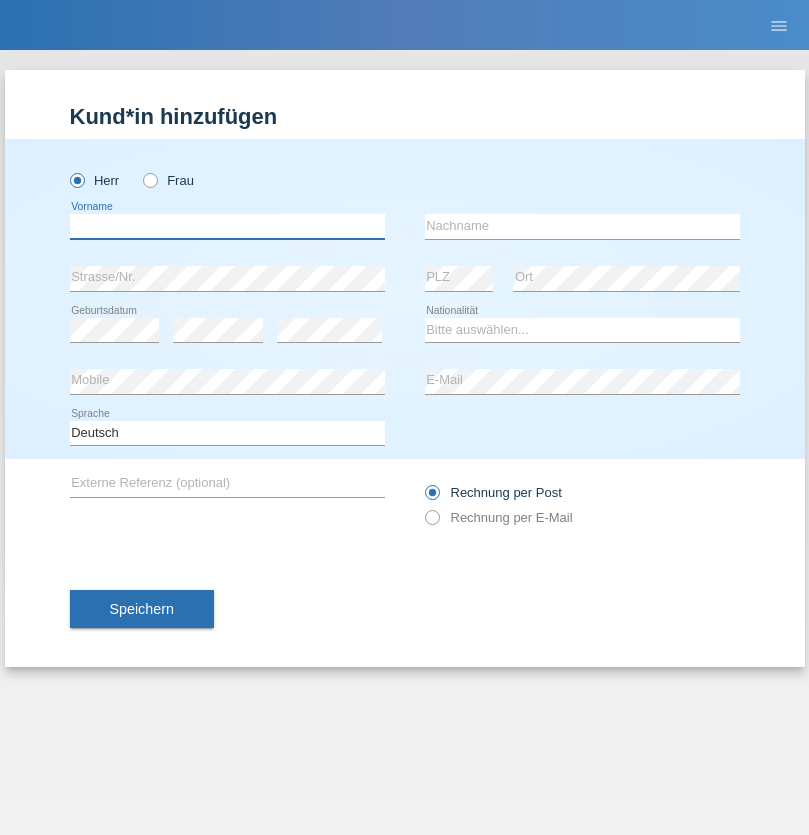 click at bounding box center [227, 226] 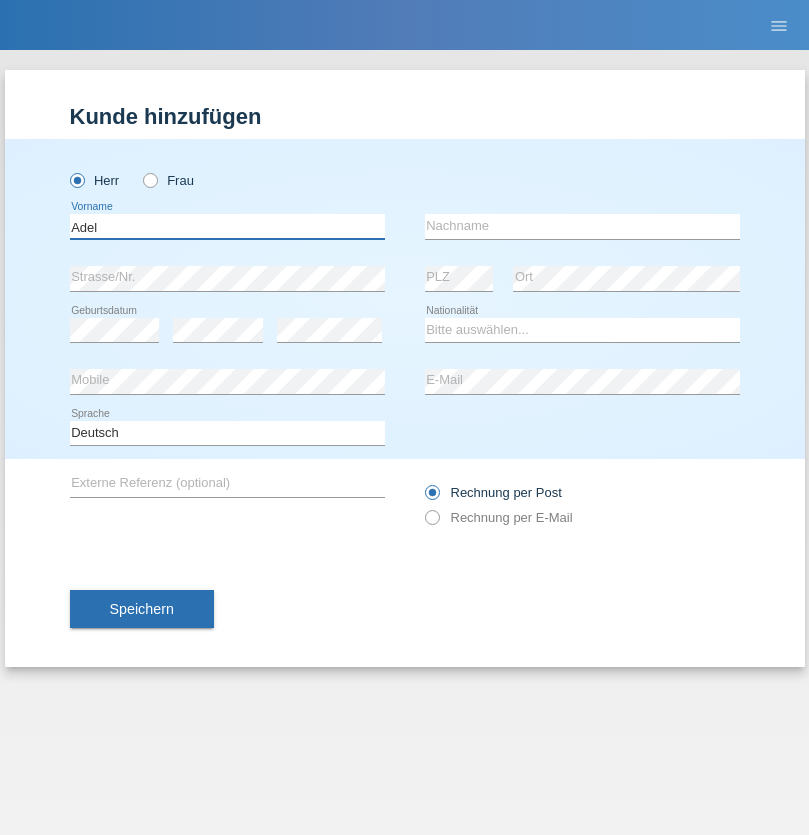 type on "Adel" 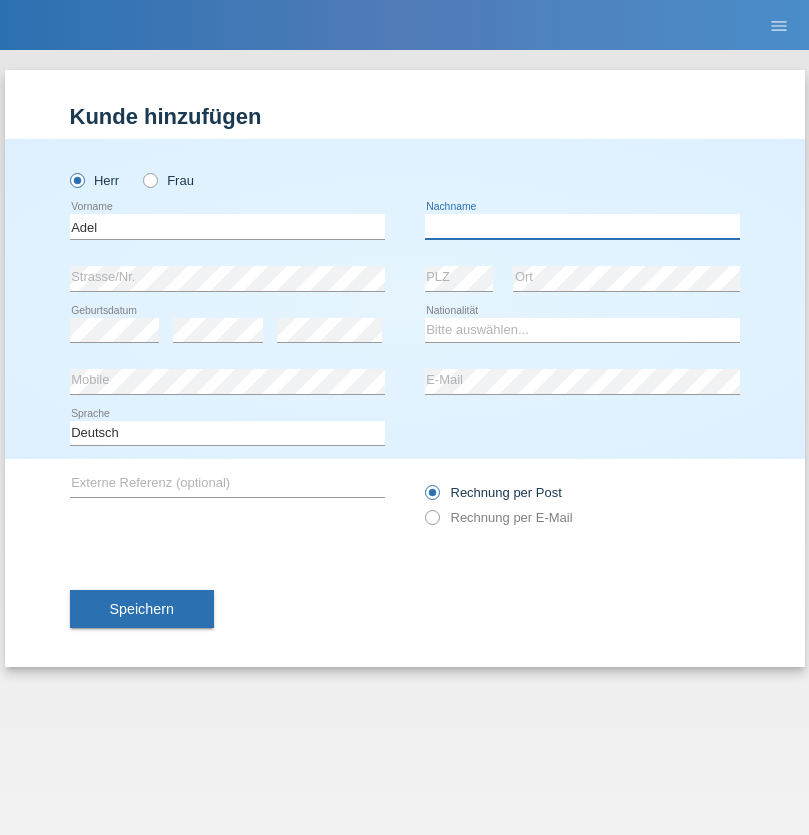 click at bounding box center [582, 226] 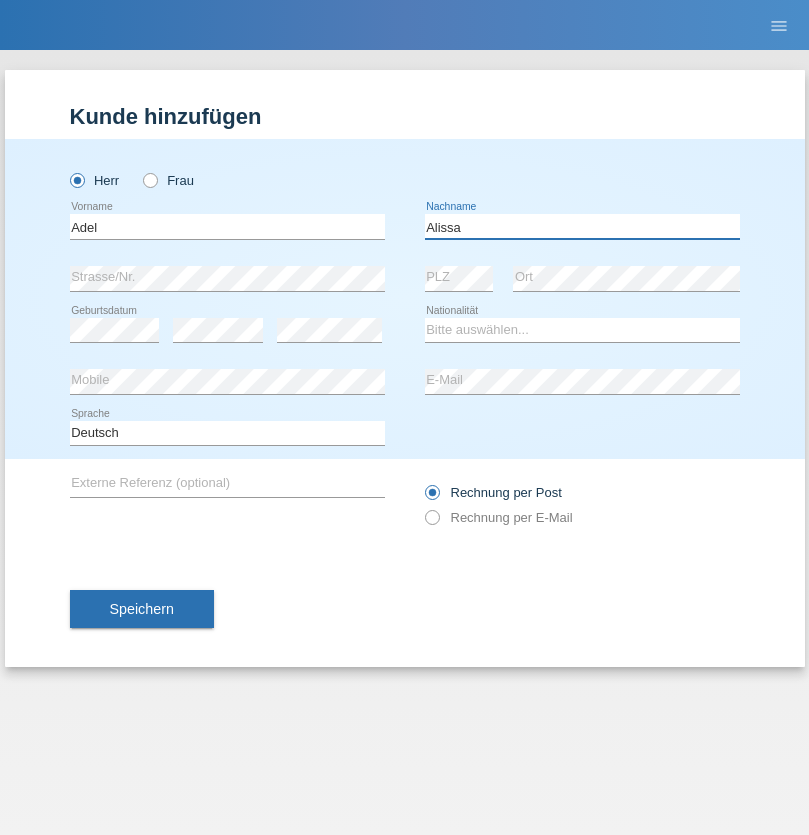 type on "Alissa" 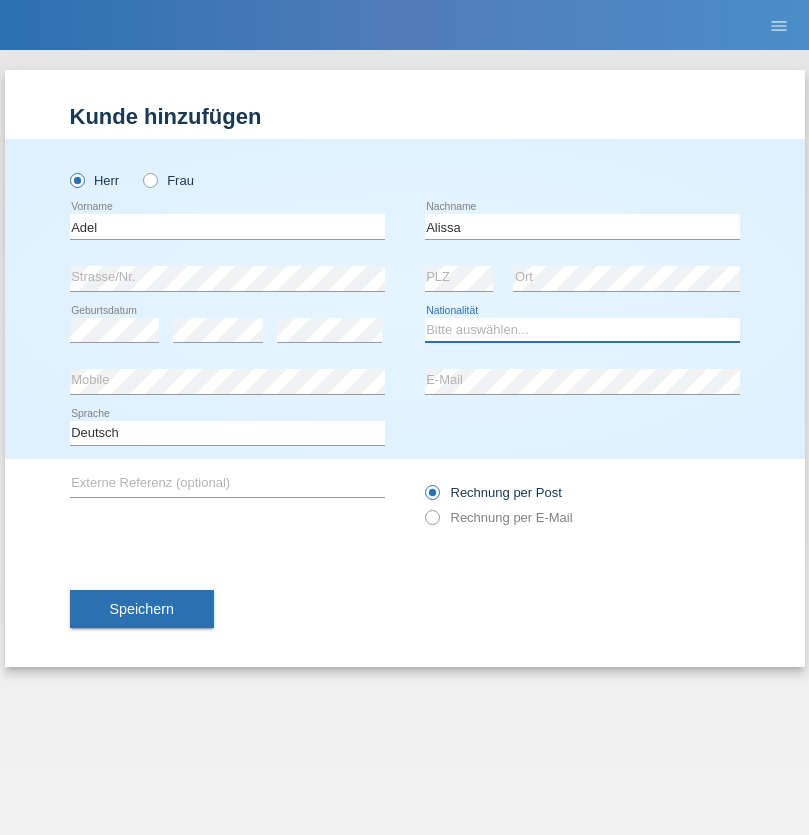 select on "SY" 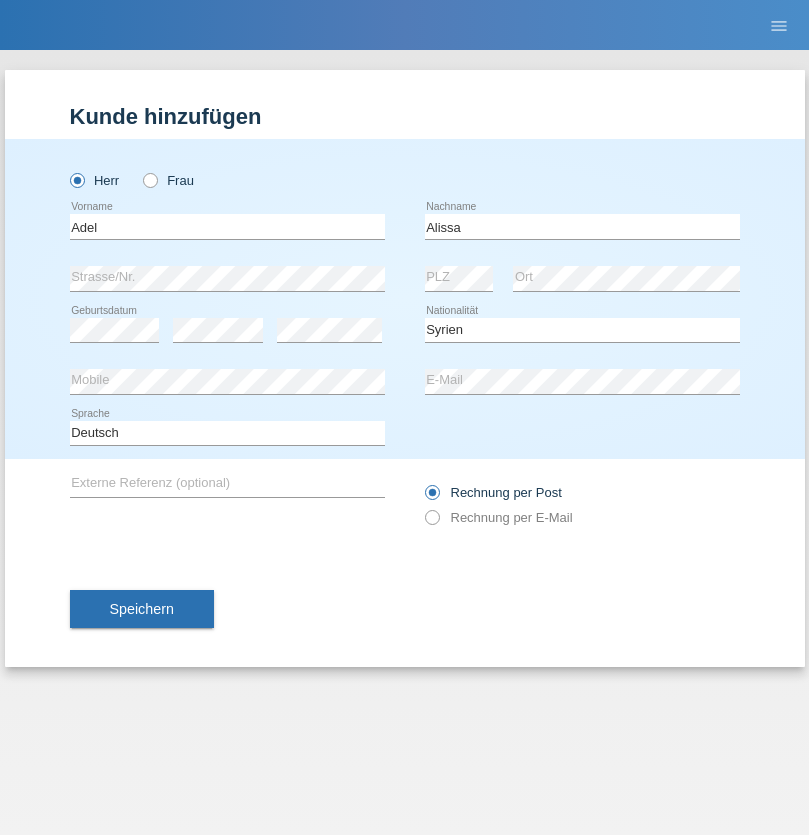 select on "C" 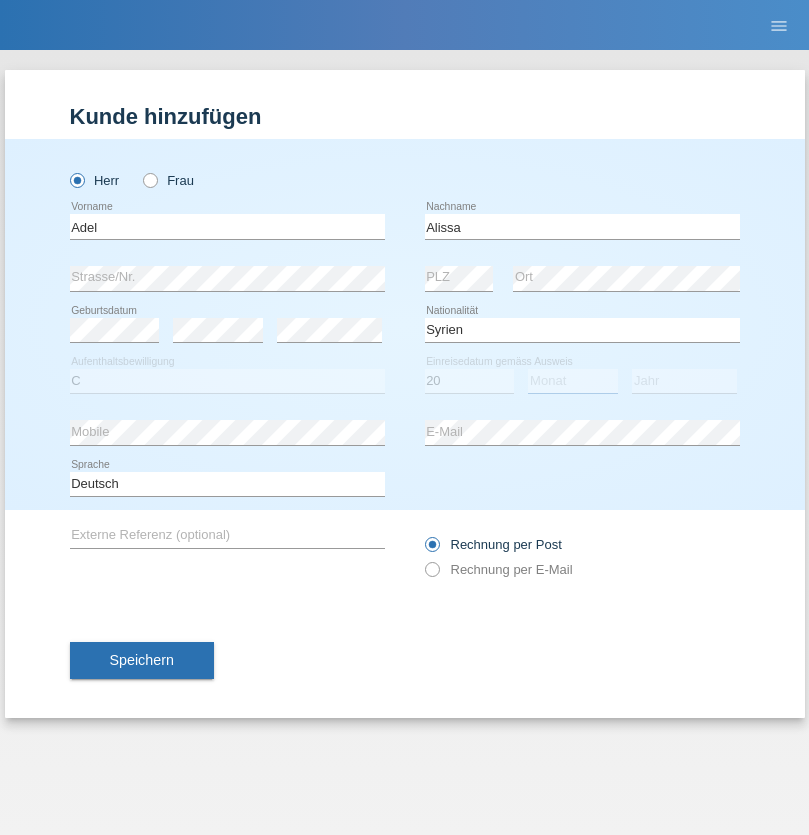 select on "09" 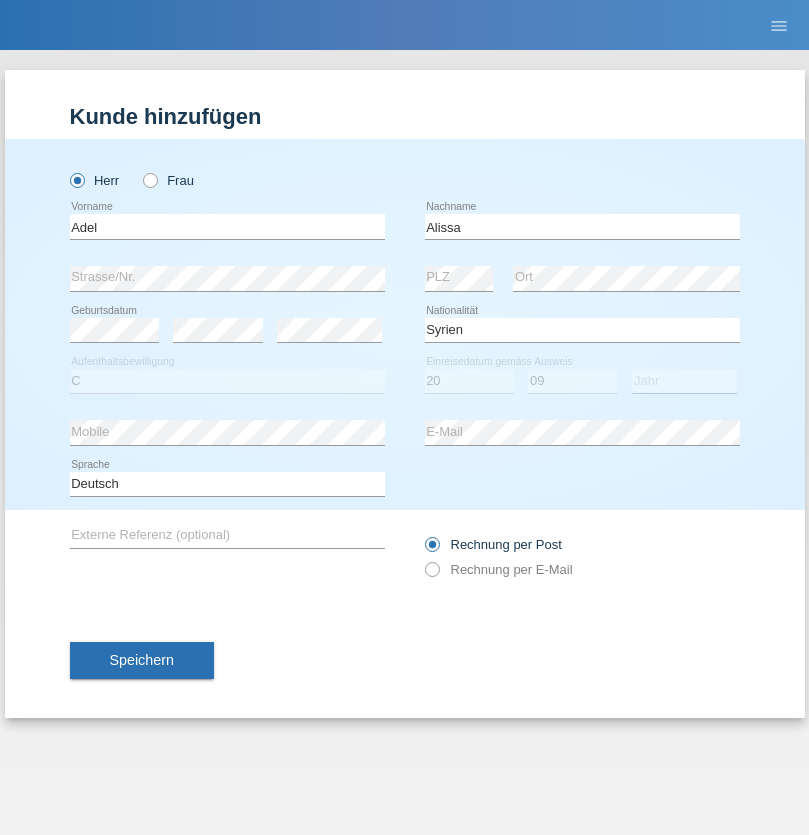 select on "2018" 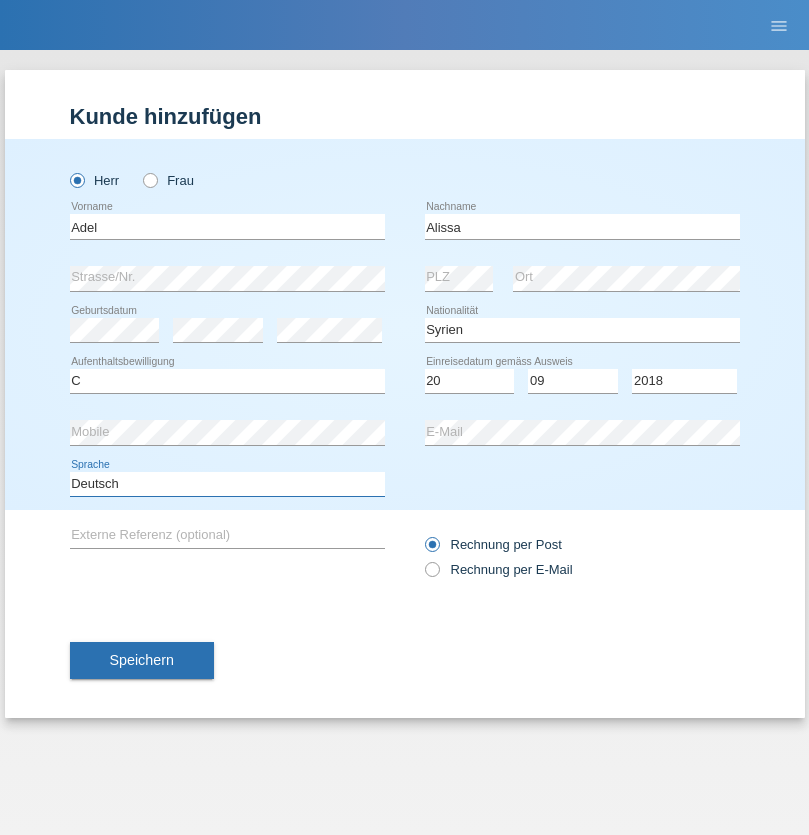 select on "en" 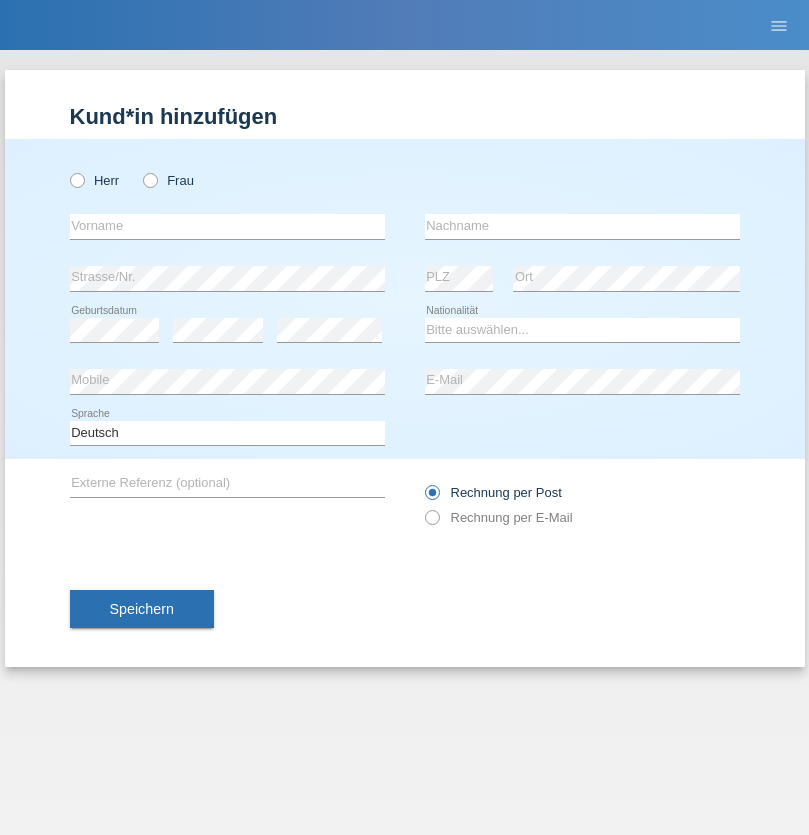 scroll, scrollTop: 0, scrollLeft: 0, axis: both 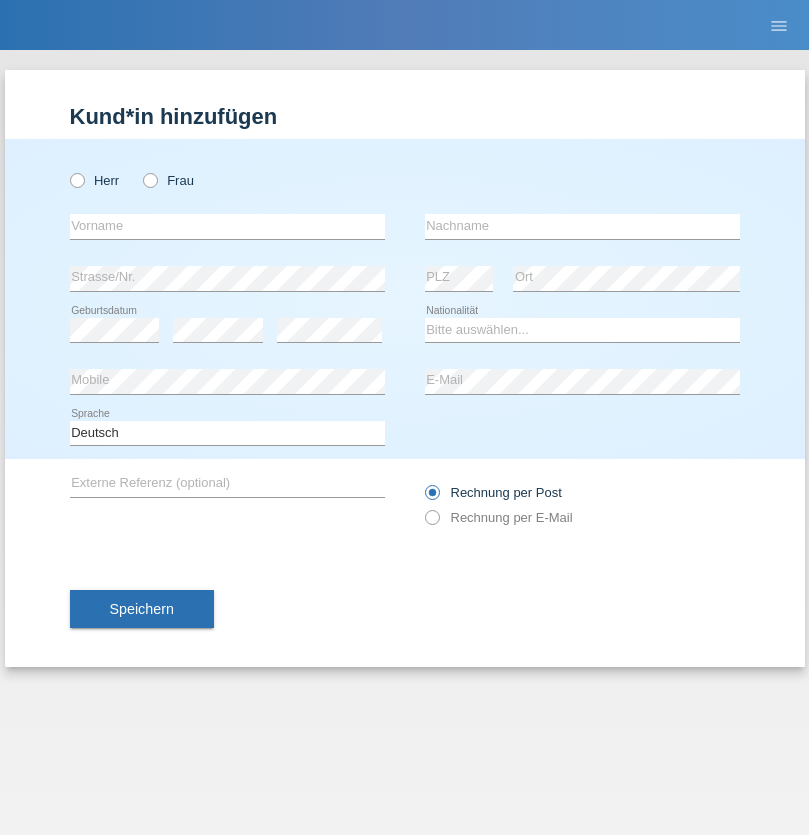 radio on "true" 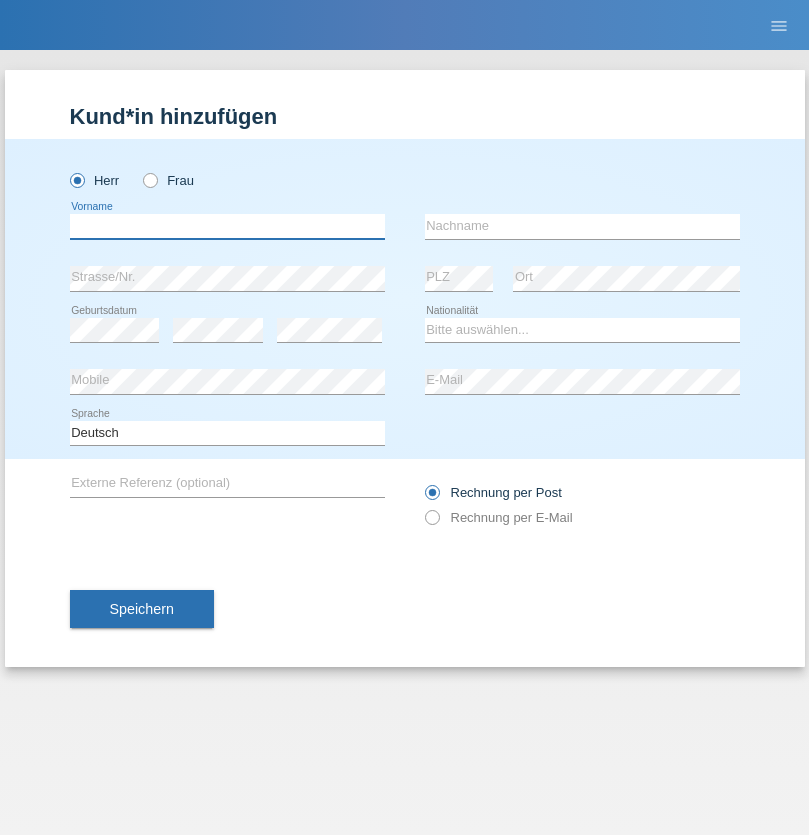 click at bounding box center [227, 226] 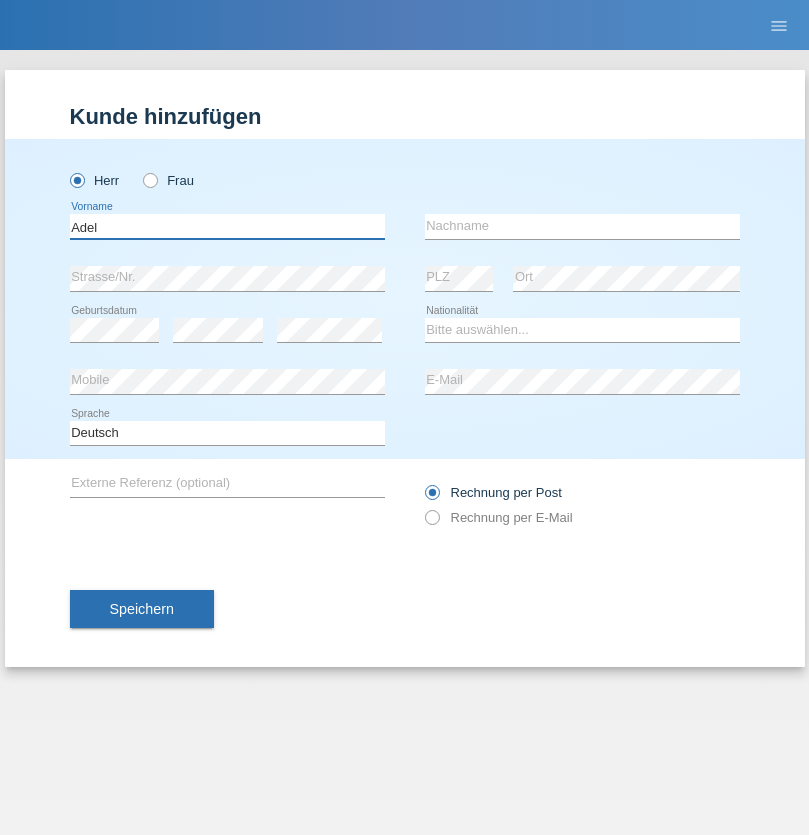 type on "Adel" 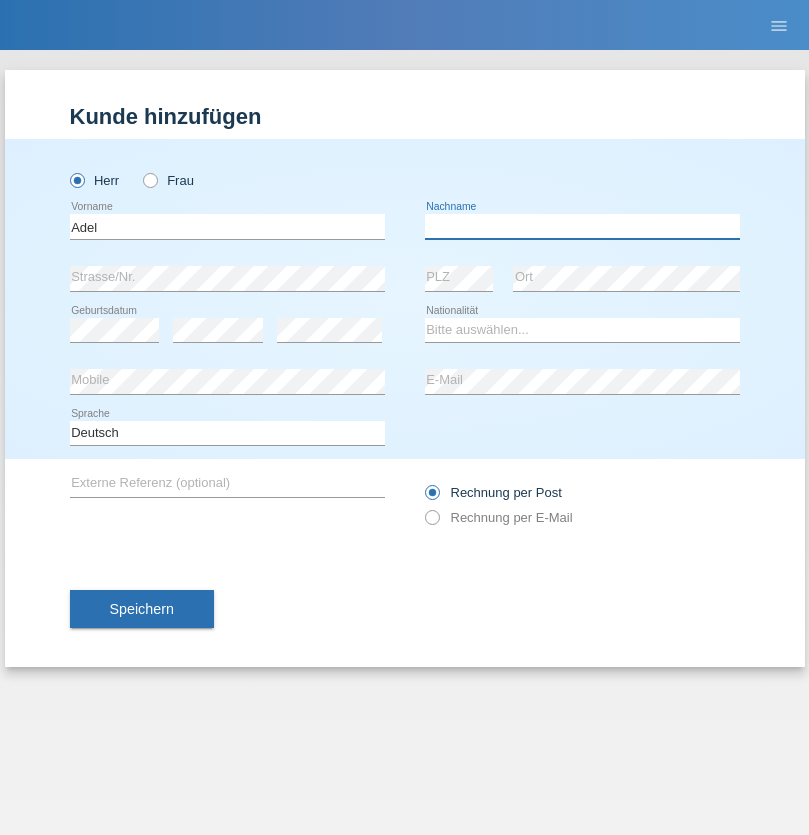 click at bounding box center (582, 226) 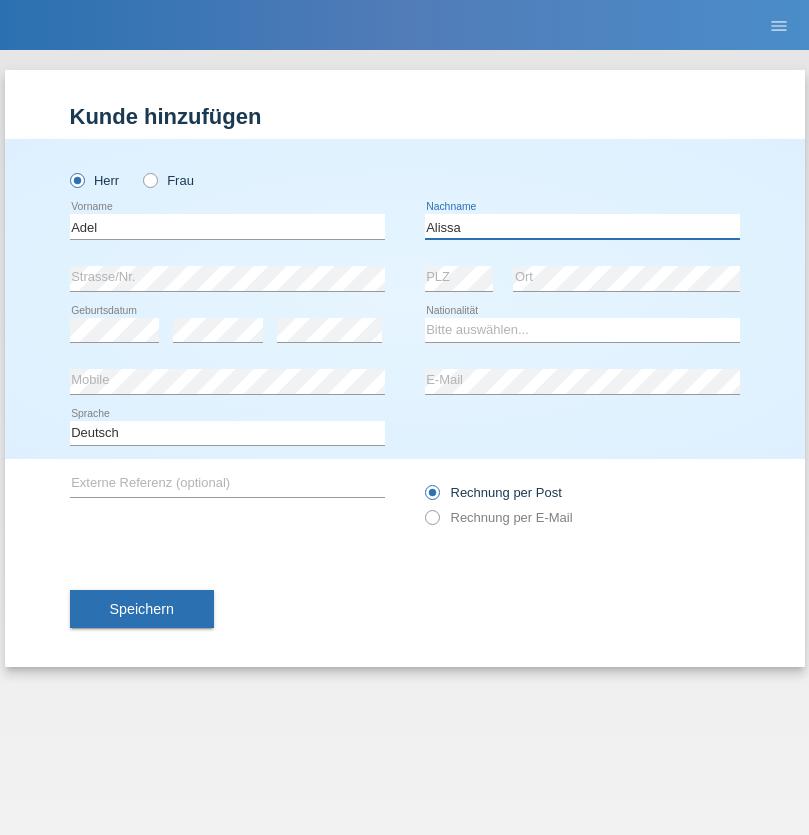 type on "Alissa" 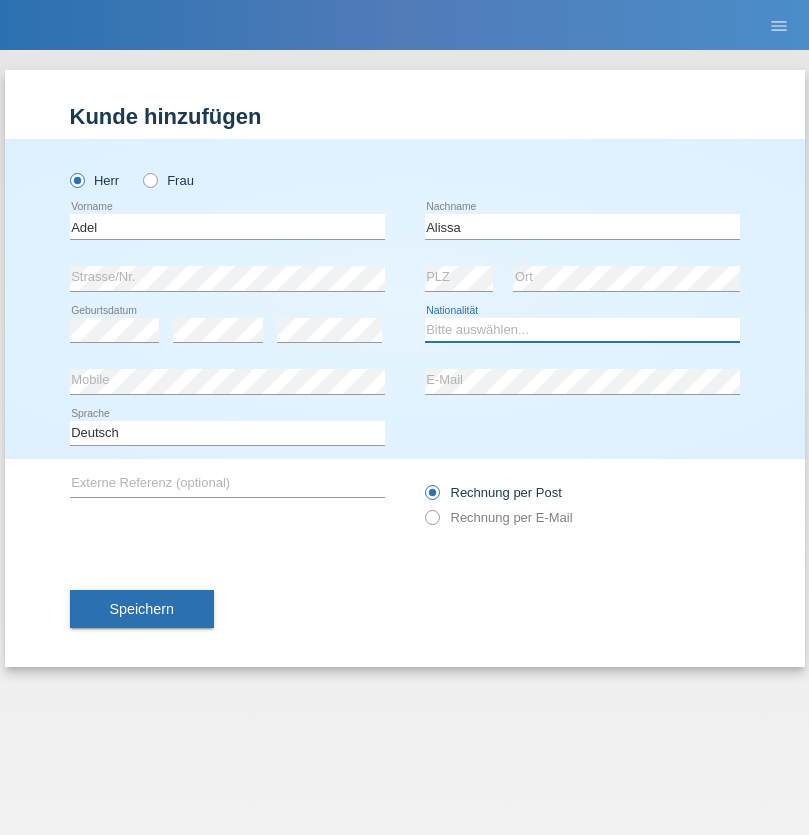 select on "SY" 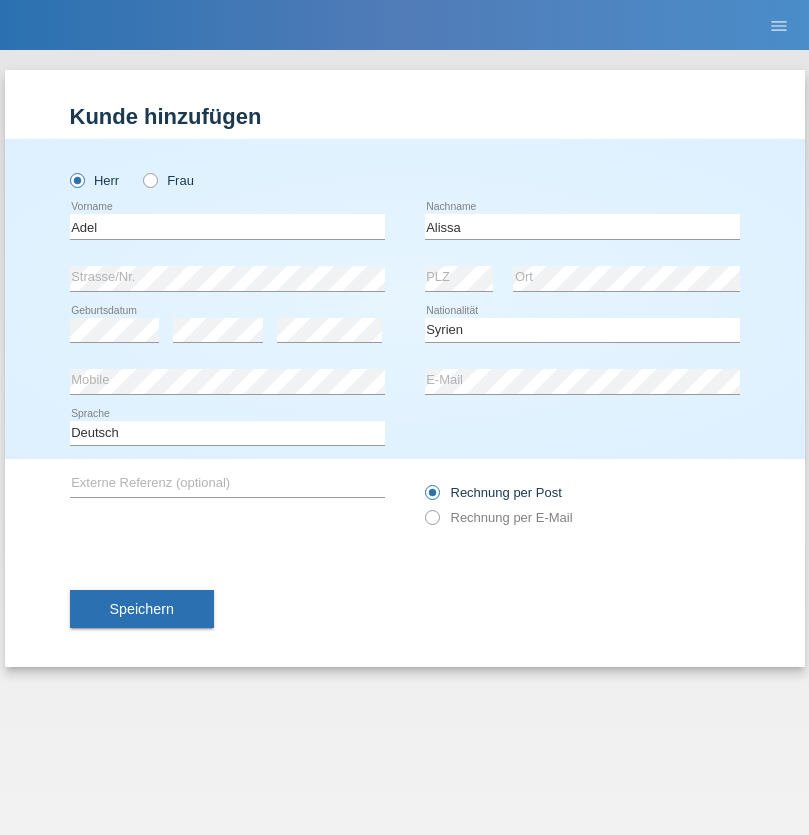 select on "C" 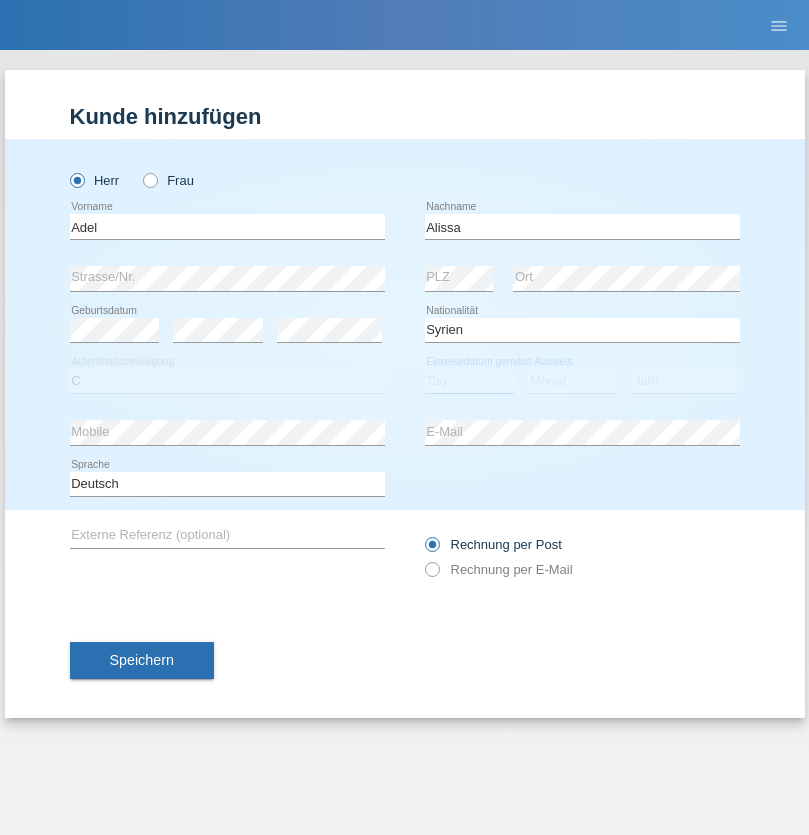select on "20" 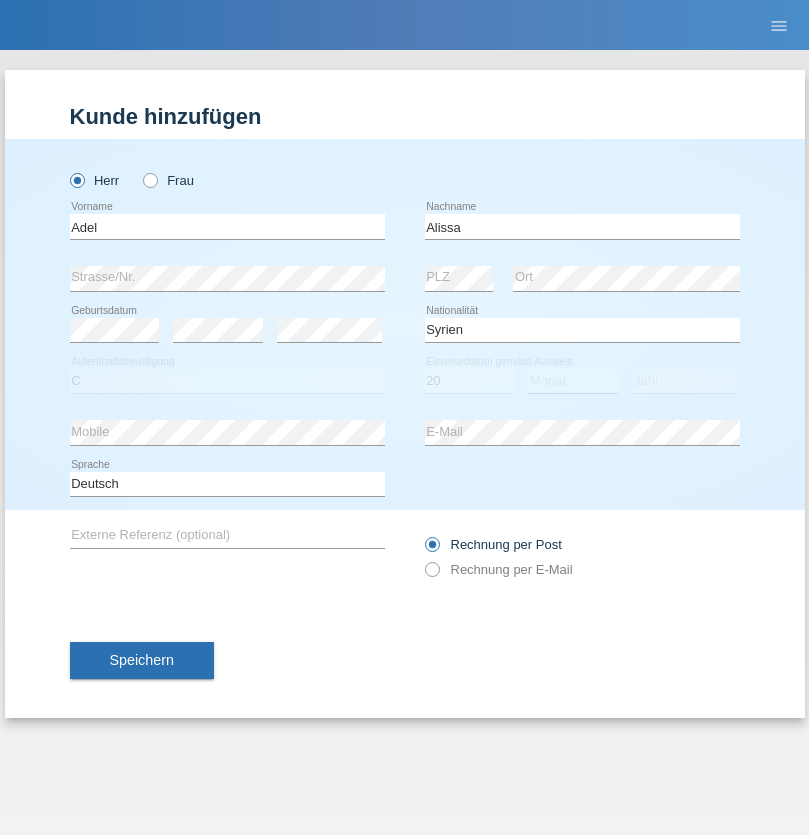 select on "09" 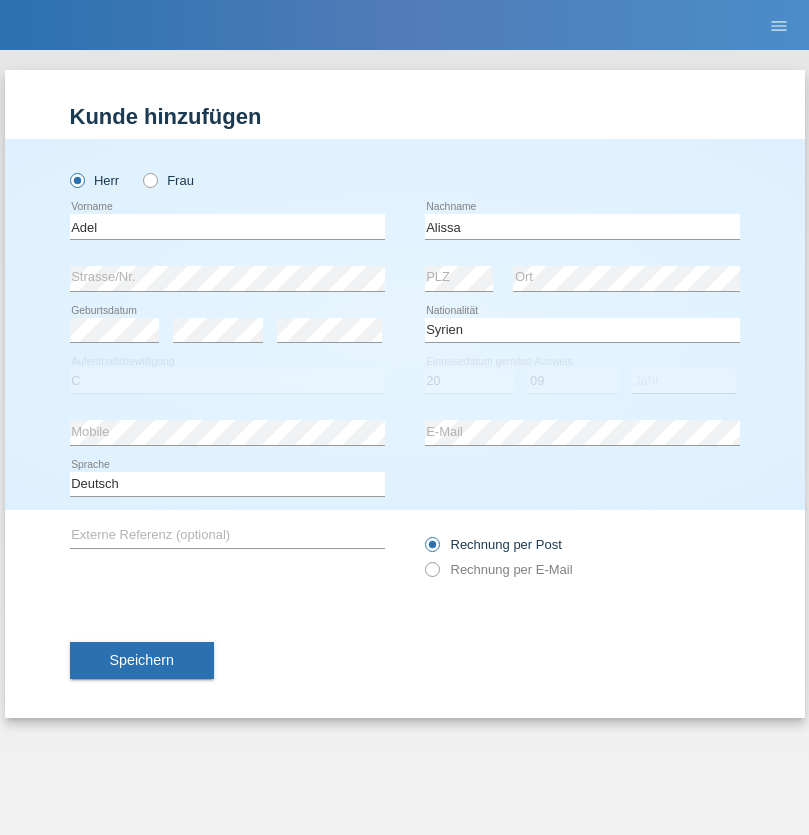 select on "2018" 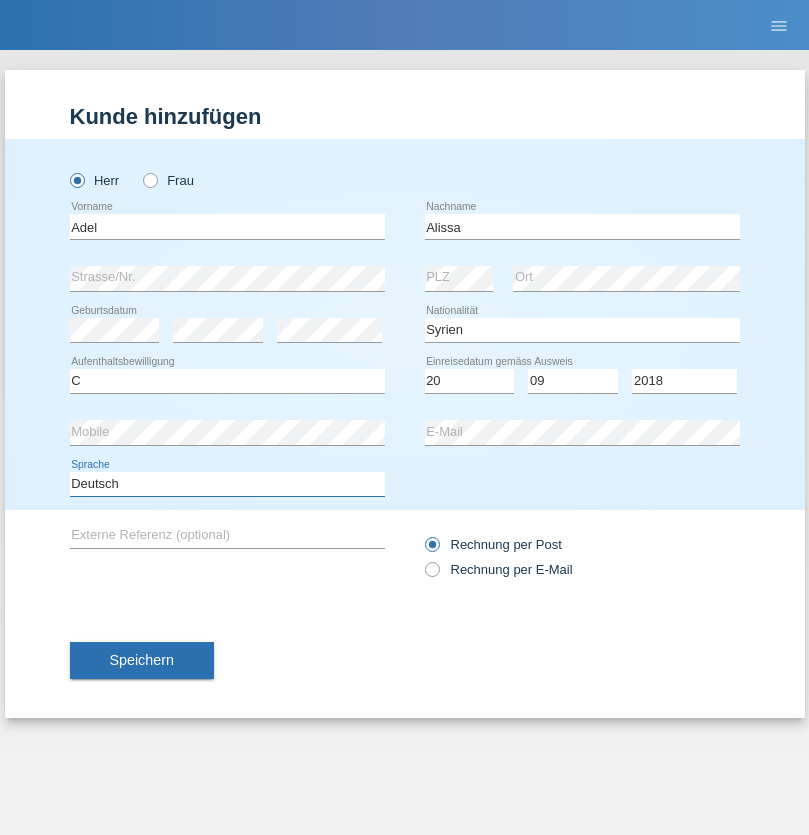 select on "en" 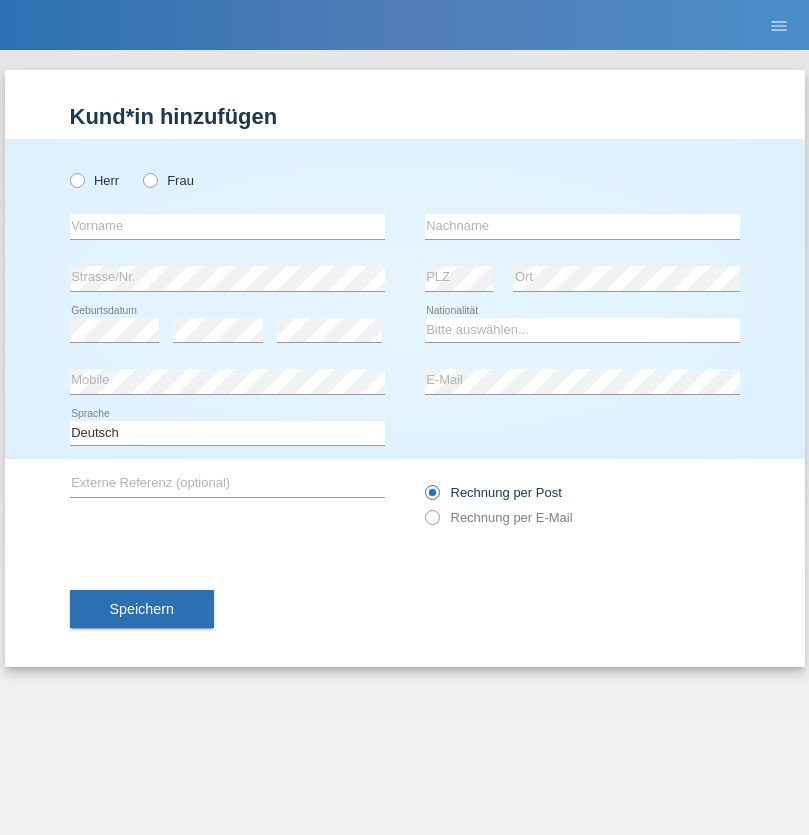 scroll, scrollTop: 0, scrollLeft: 0, axis: both 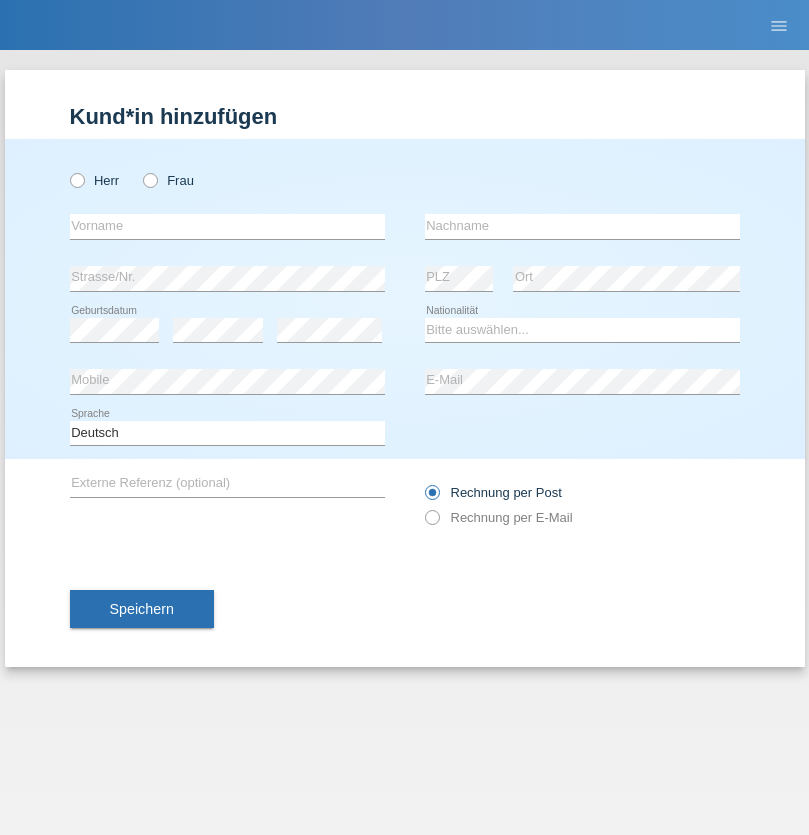 radio on "true" 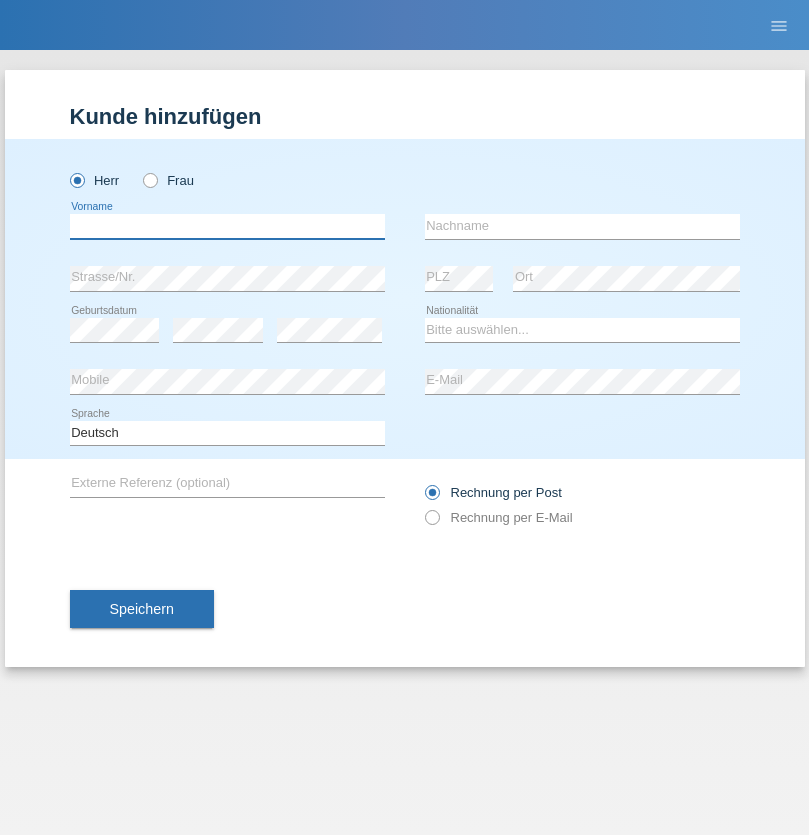 click at bounding box center [227, 226] 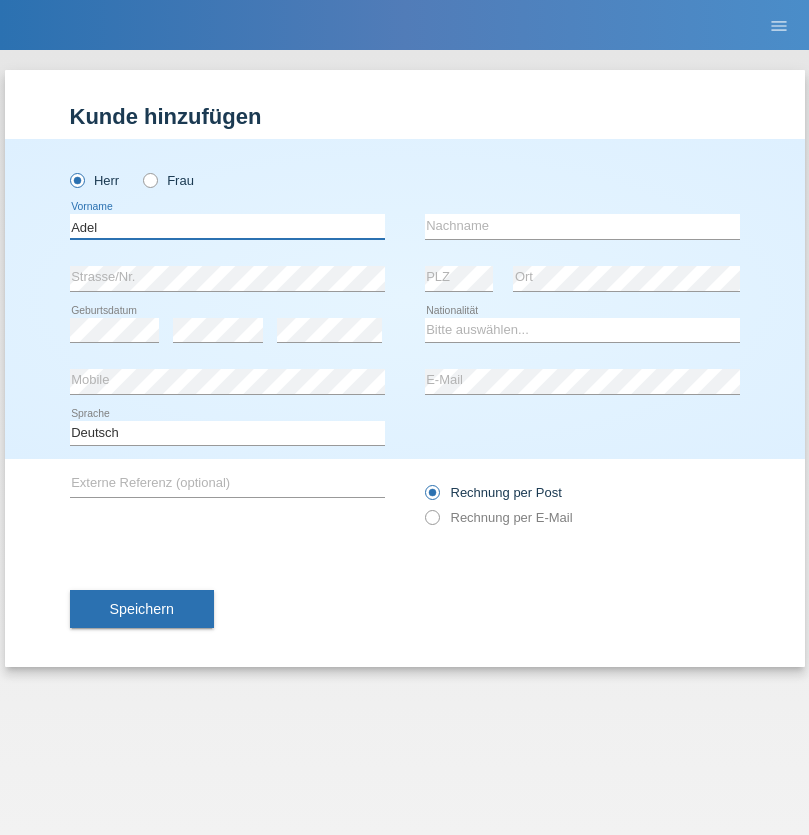 type on "Adel" 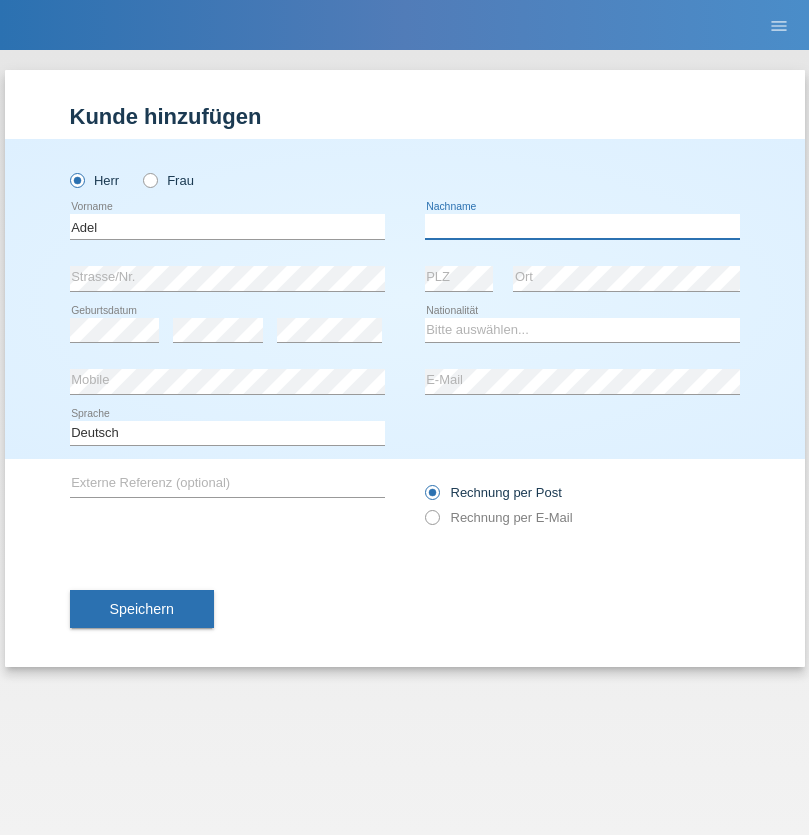 click at bounding box center (582, 226) 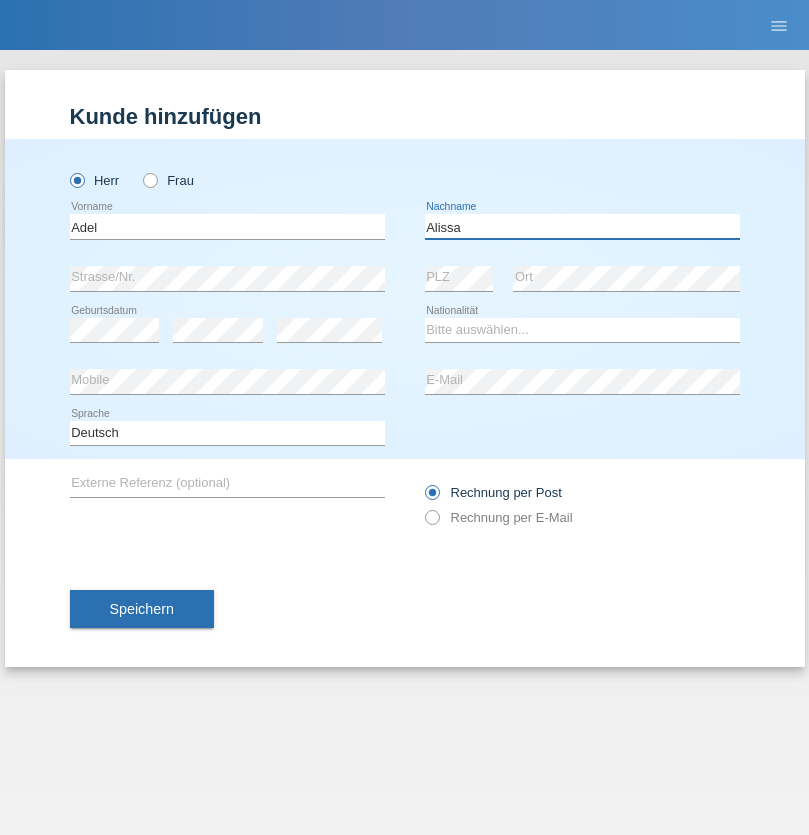 type on "Alissa" 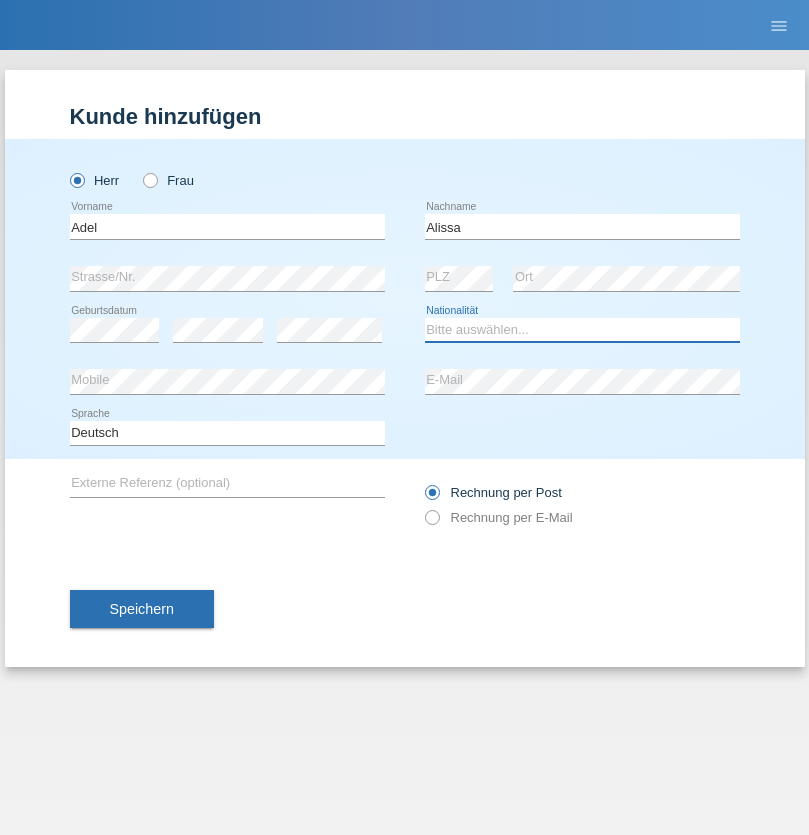 select on "SY" 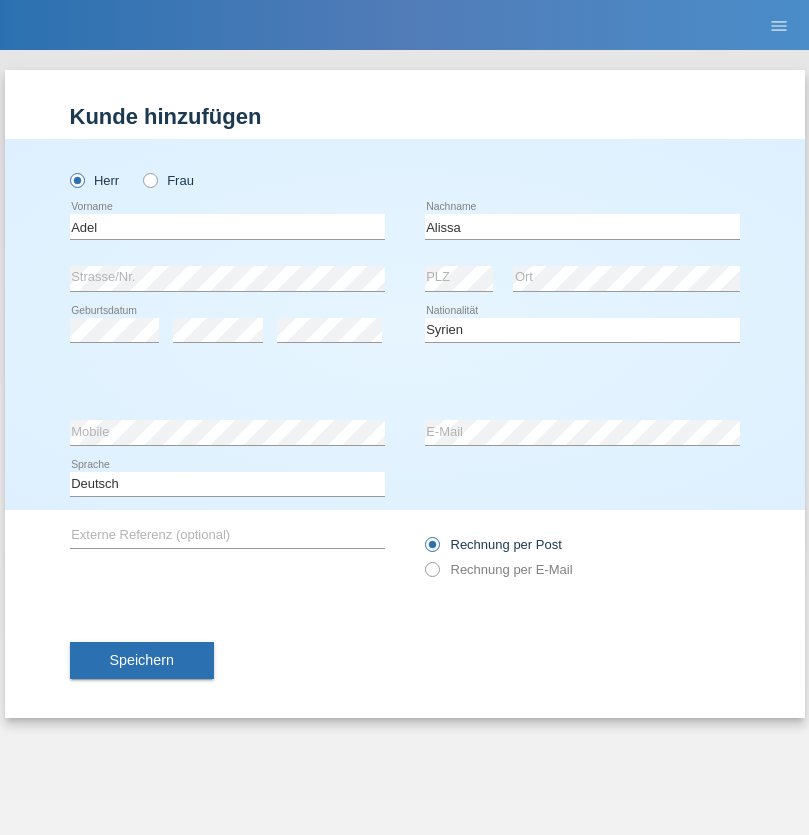 select on "C" 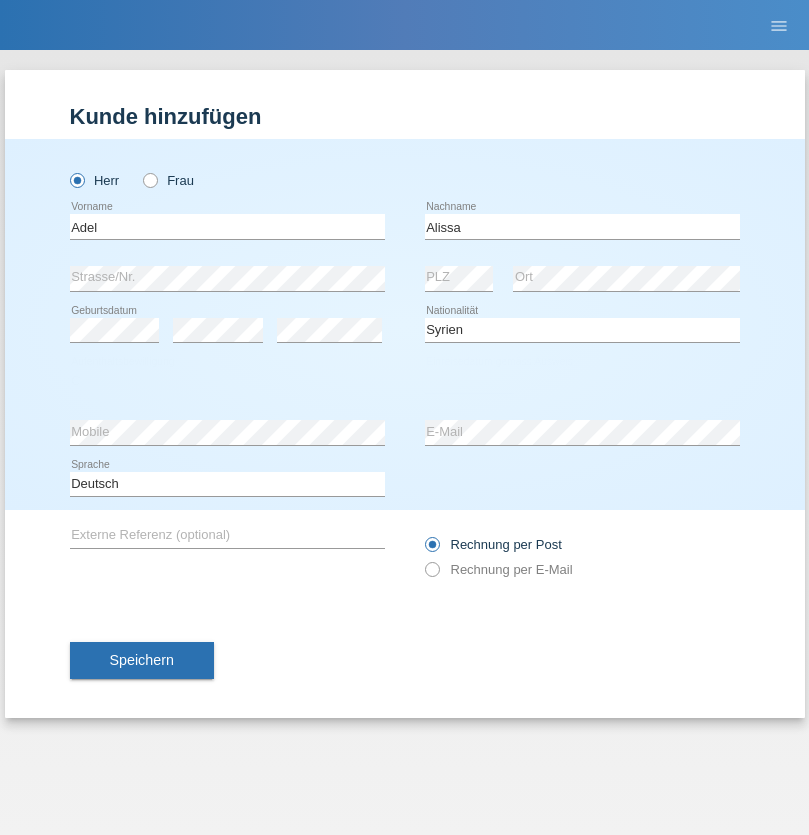 select on "20" 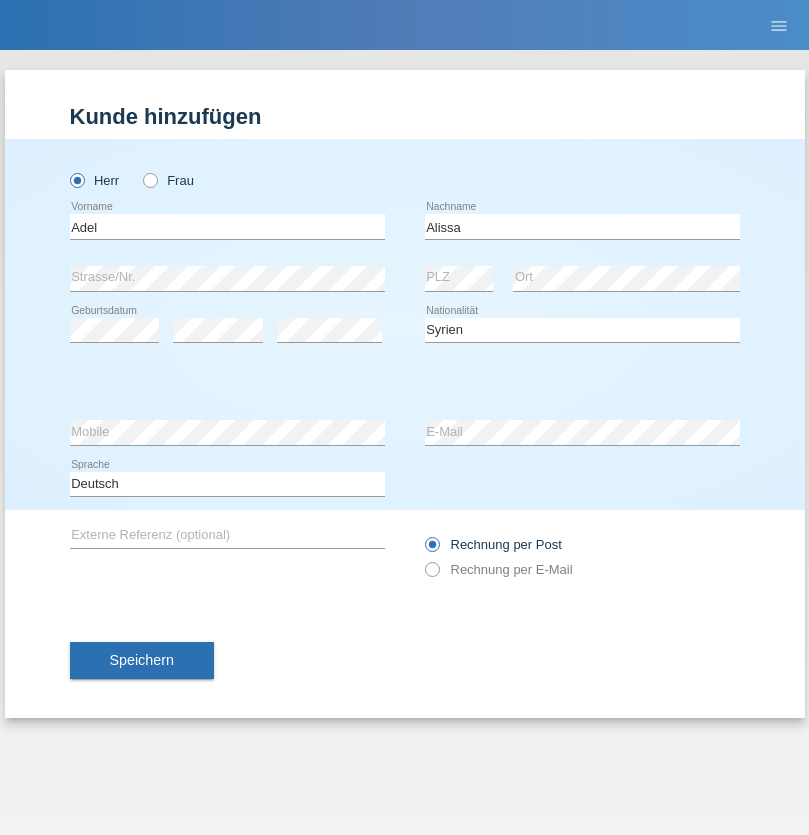 select on "09" 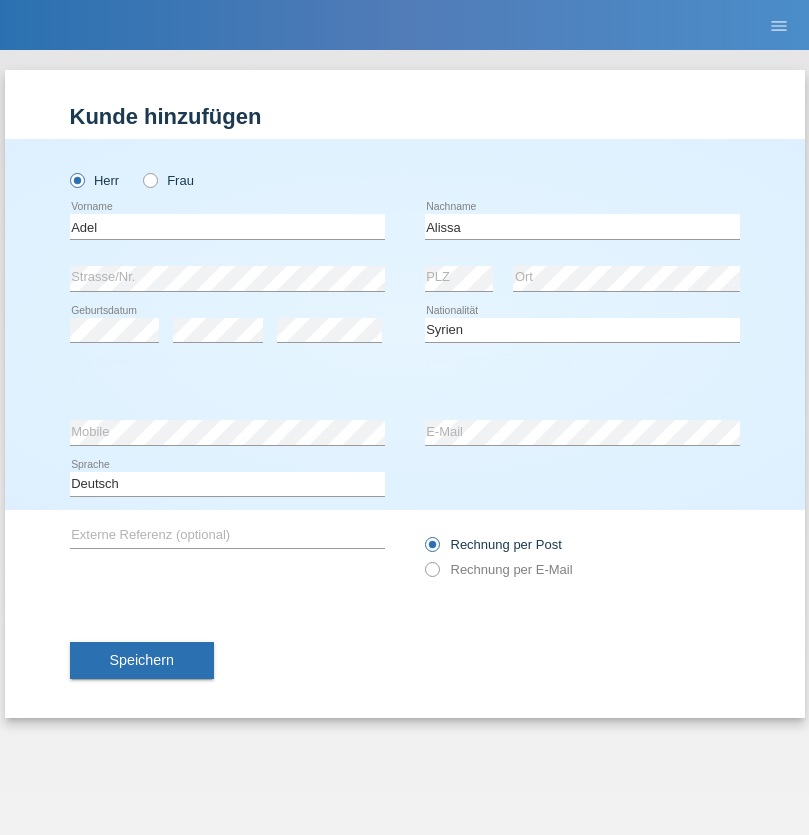 select on "2018" 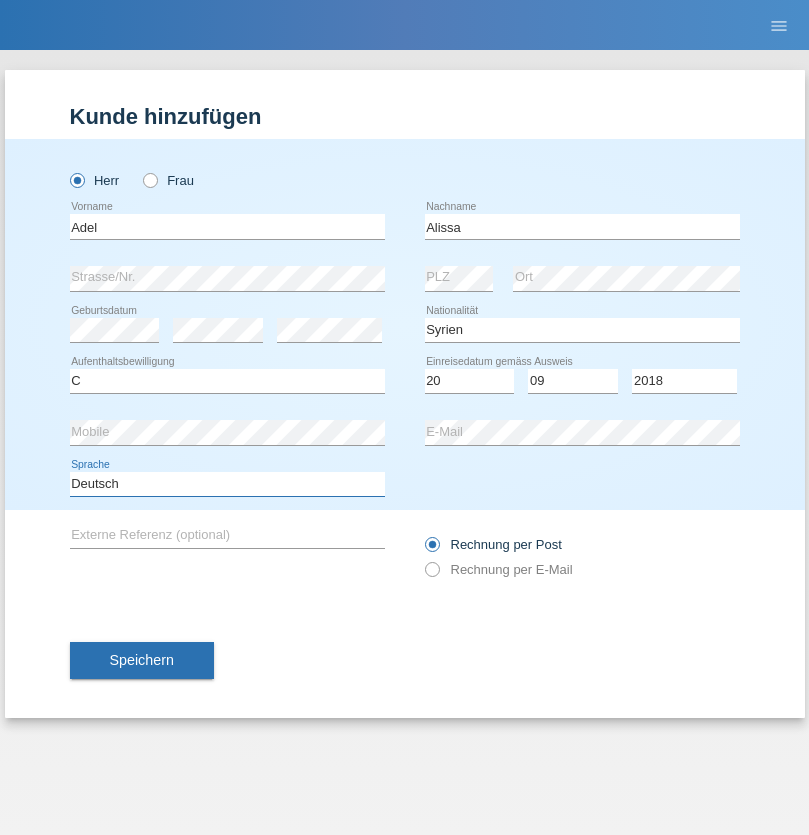 select on "en" 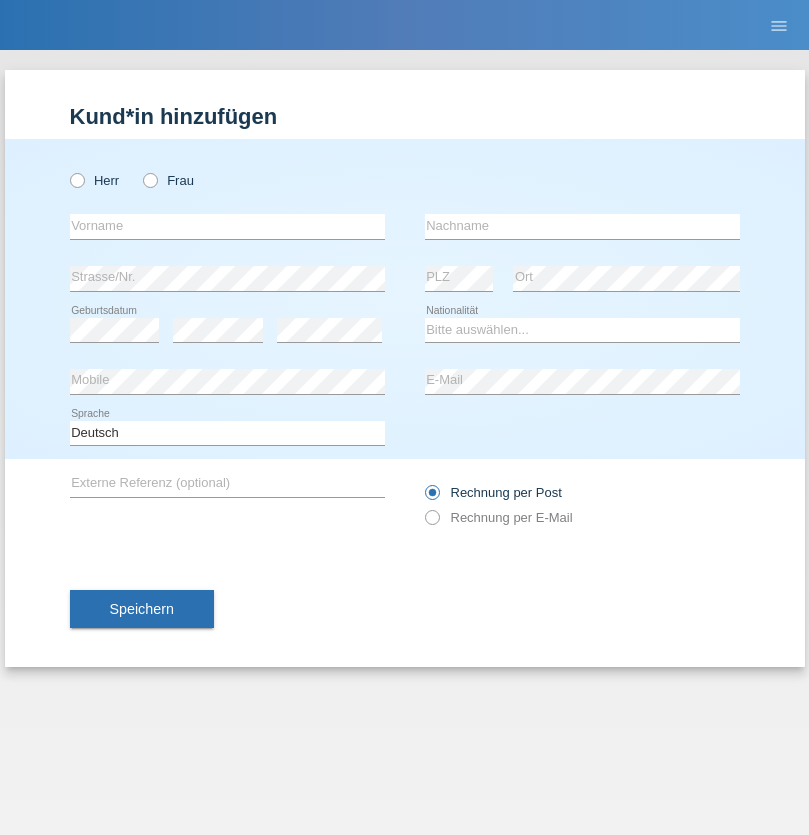 scroll, scrollTop: 0, scrollLeft: 0, axis: both 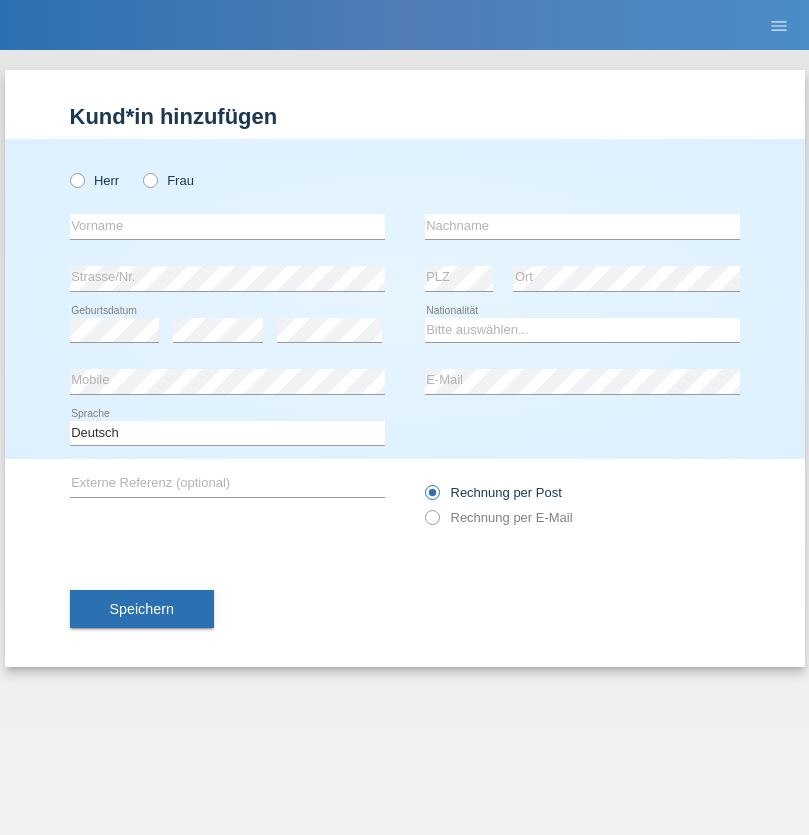 radio on "true" 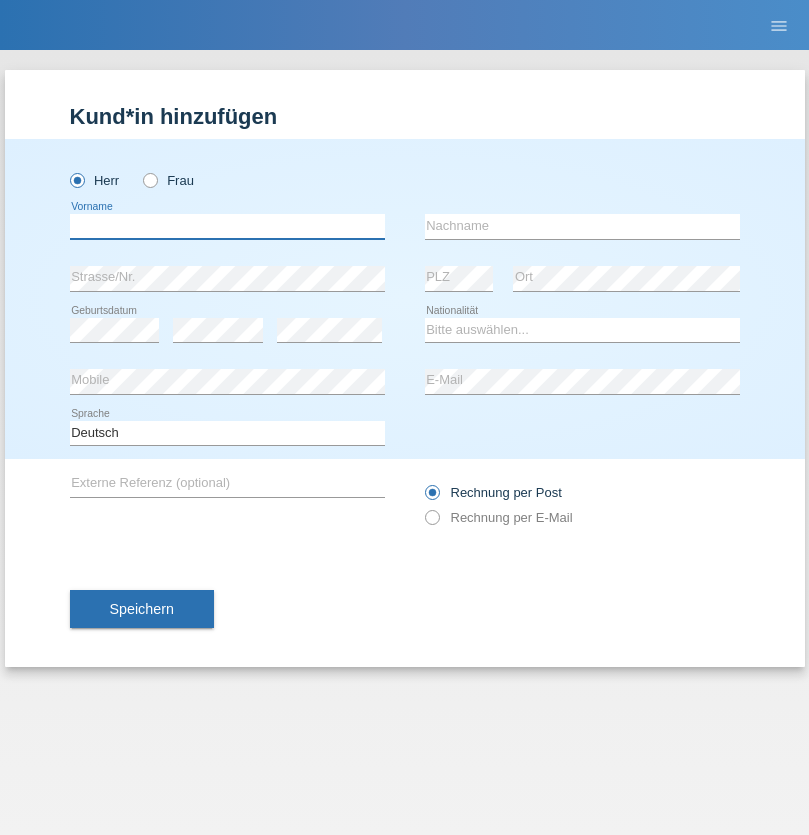 click at bounding box center [227, 226] 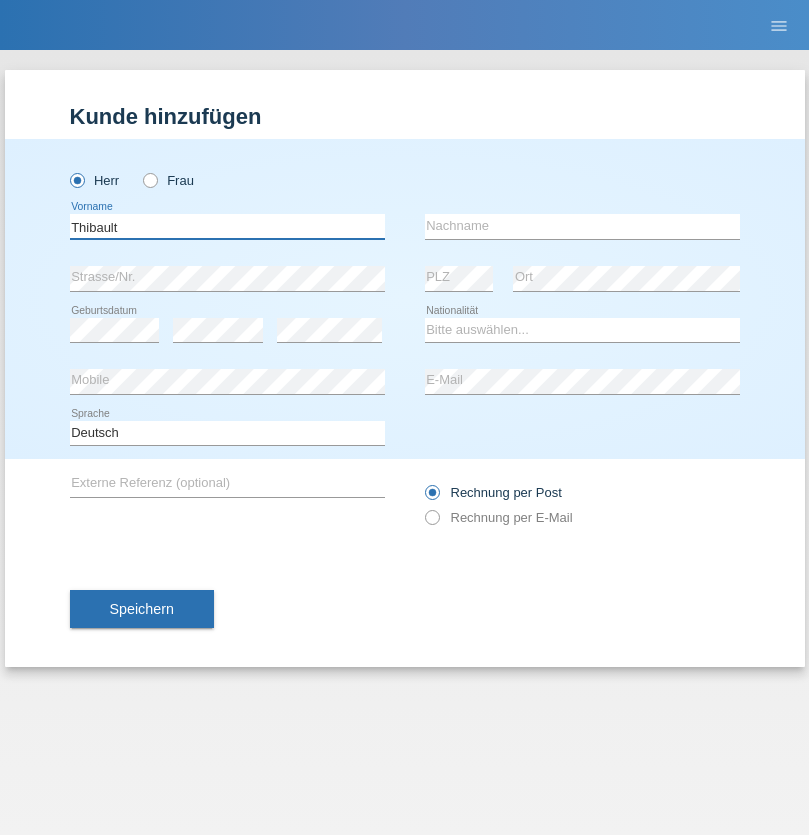 type on "Thibault" 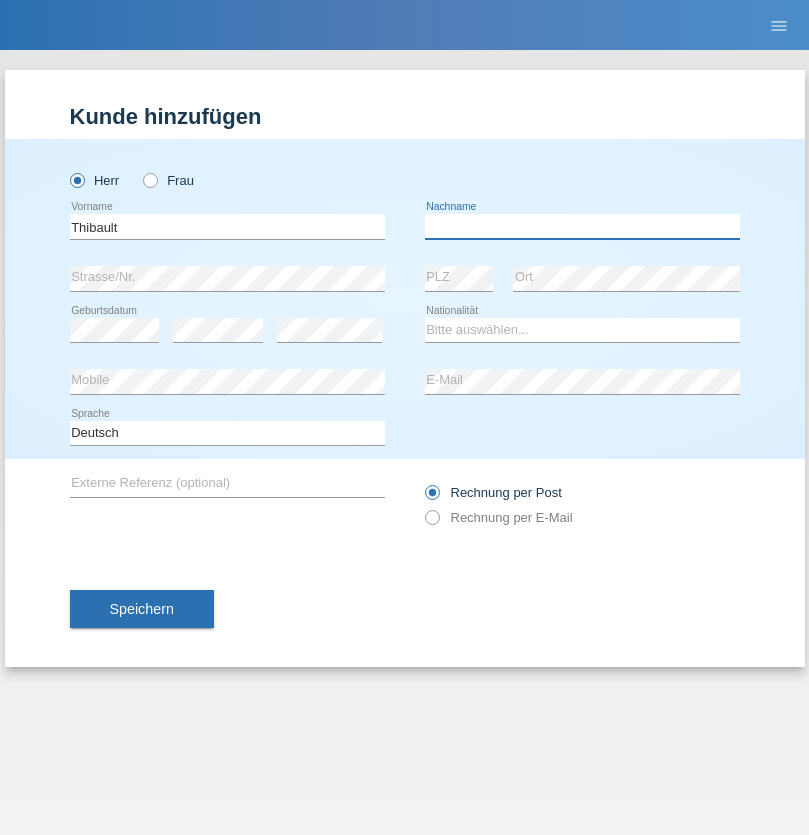 click at bounding box center [582, 226] 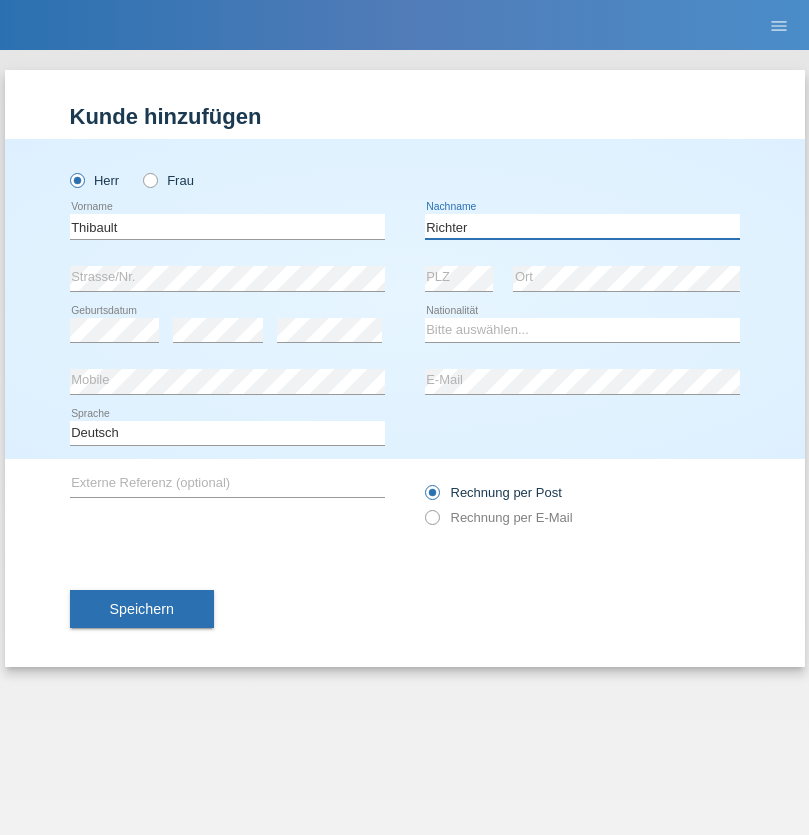 type on "Richter" 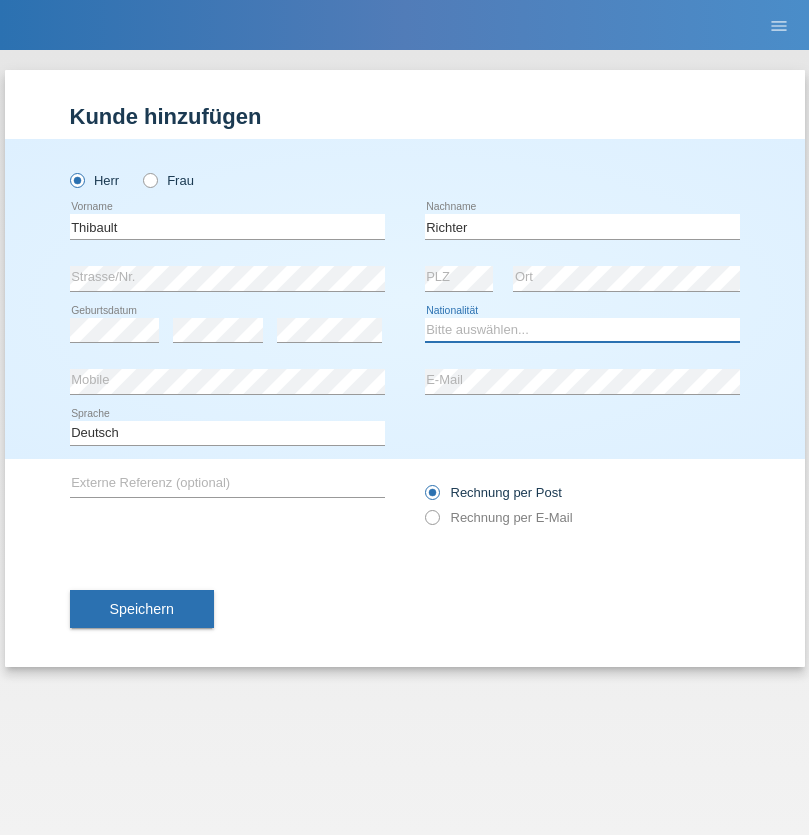 select on "CH" 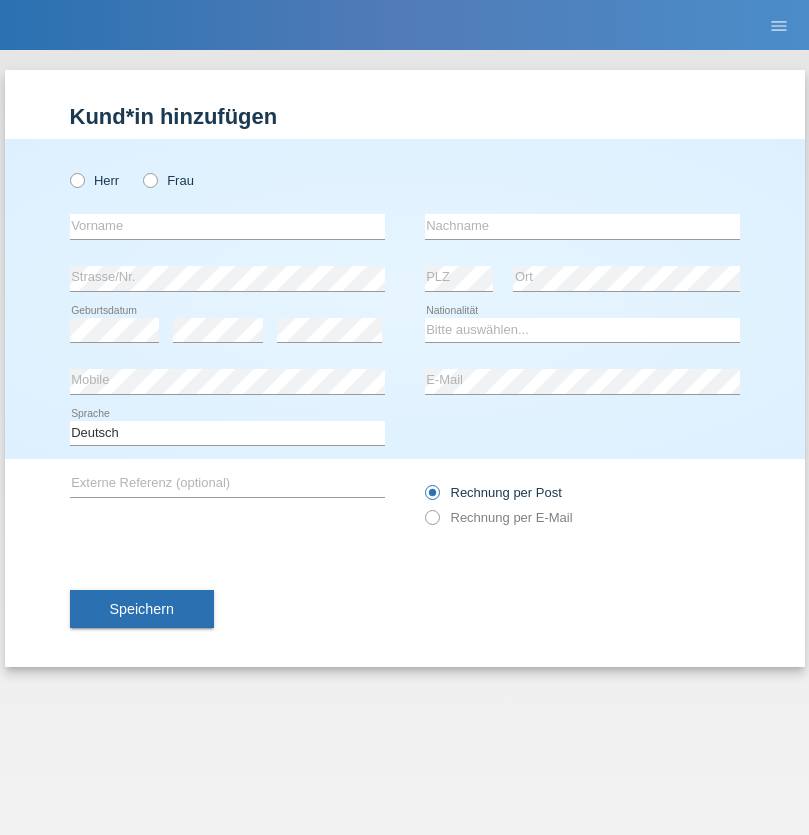 scroll, scrollTop: 0, scrollLeft: 0, axis: both 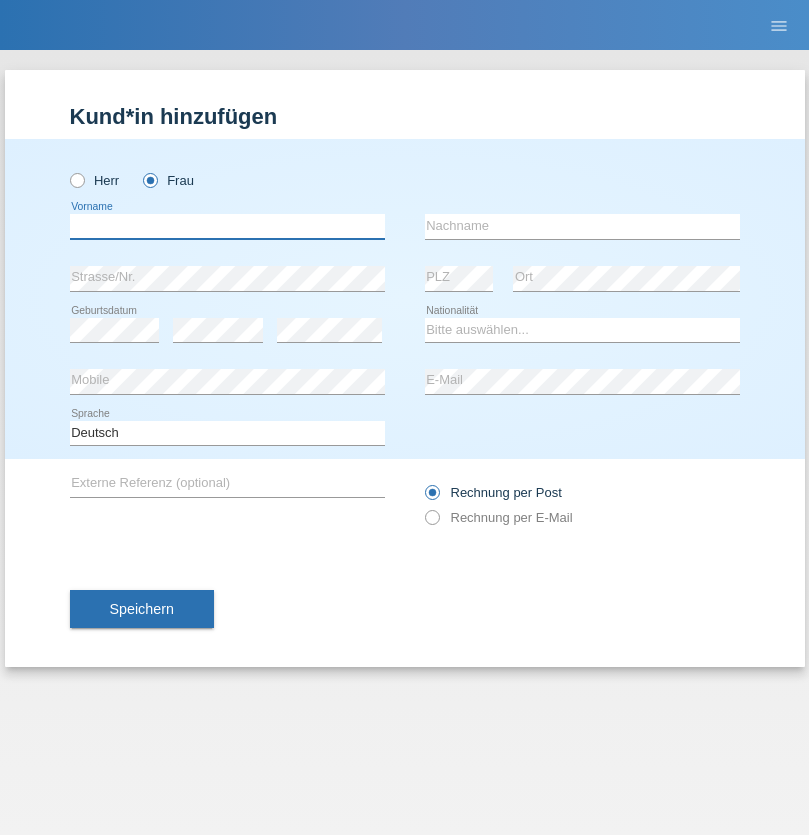 click at bounding box center (227, 226) 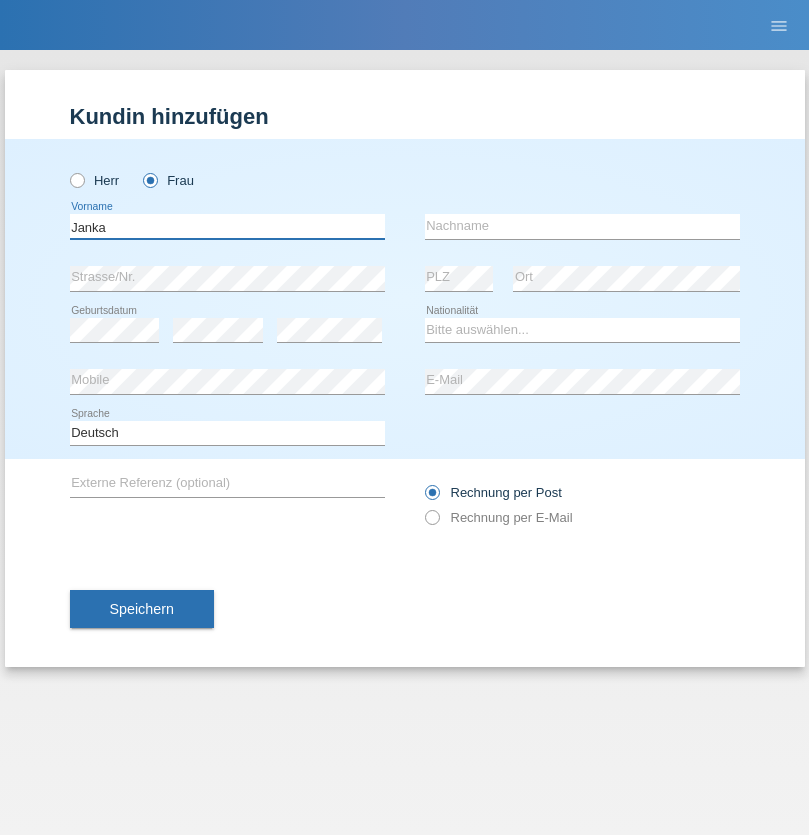 type on "Janka" 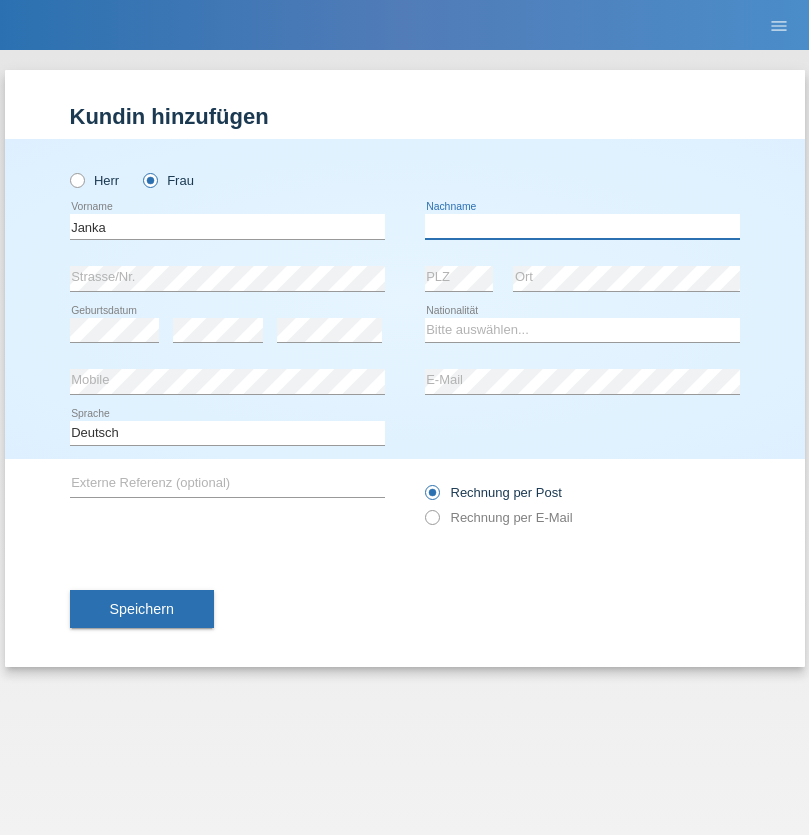 click at bounding box center (582, 226) 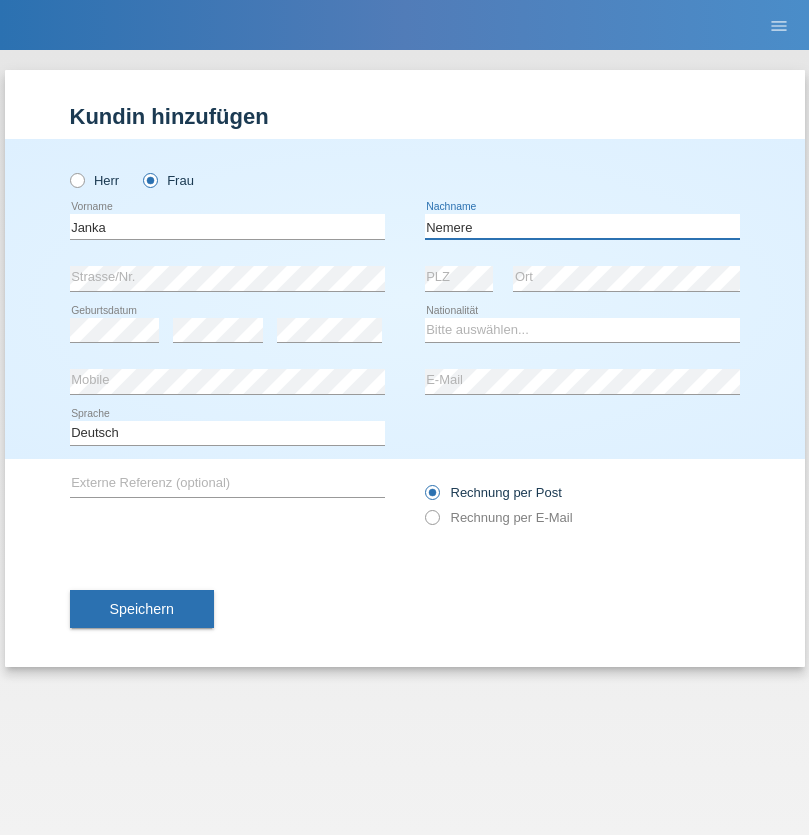 type on "Nemere" 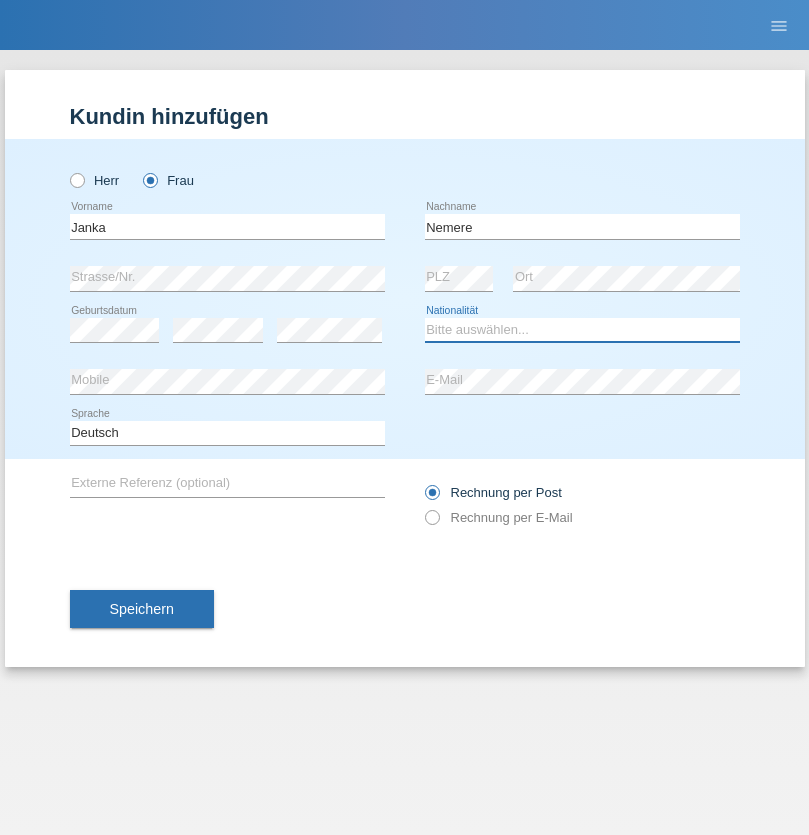 select on "HU" 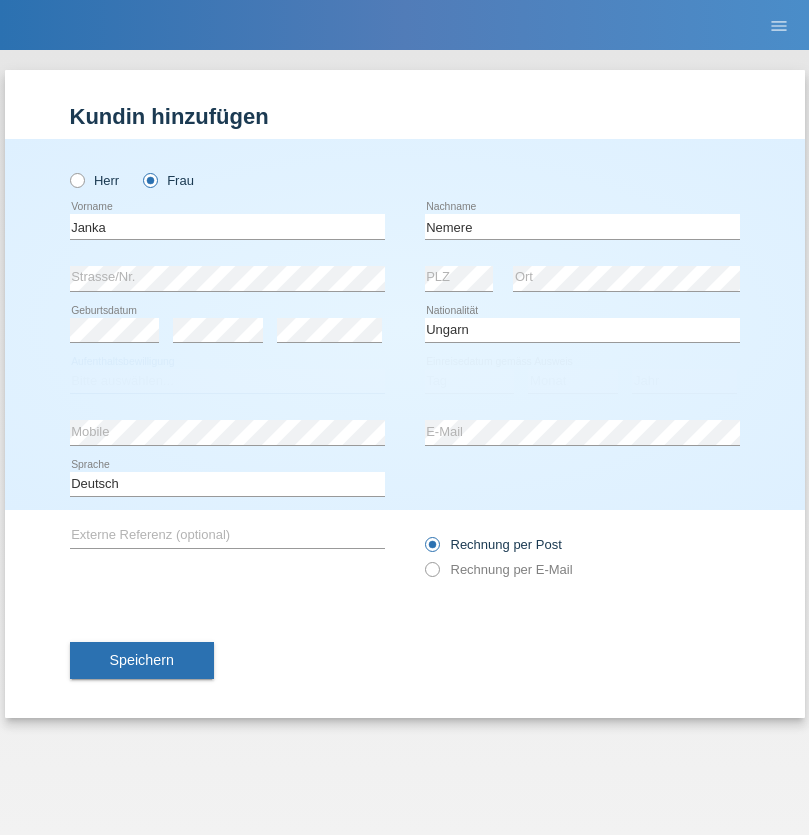 select on "C" 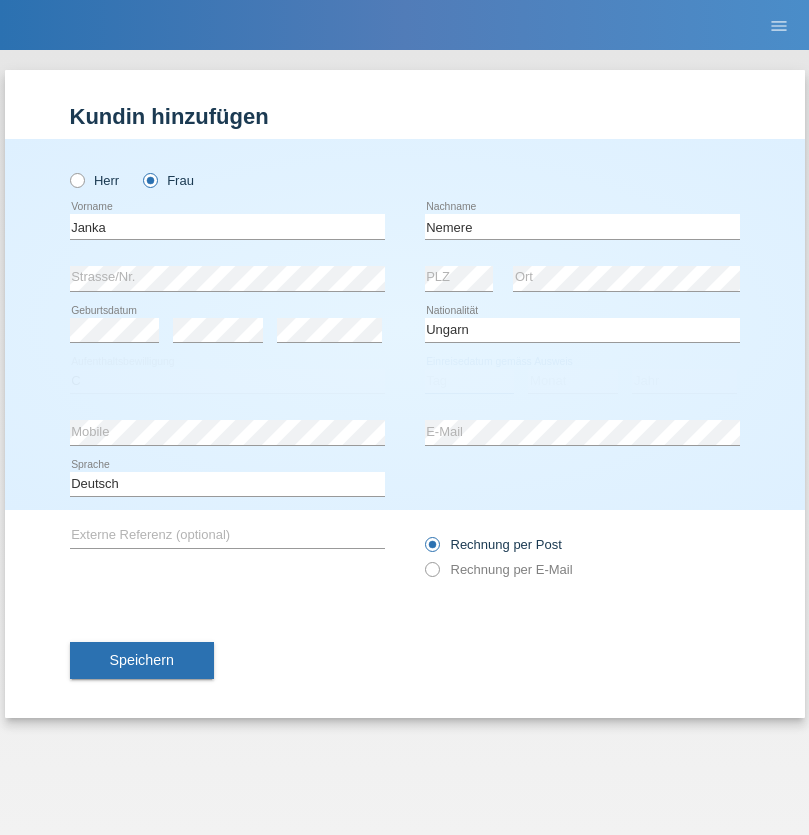 select on "13" 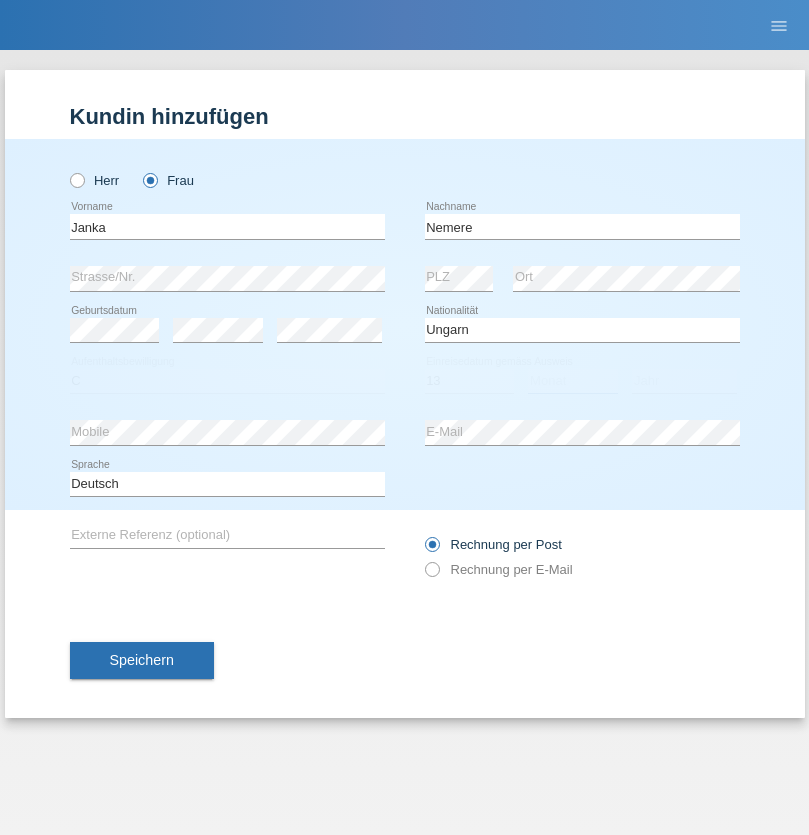 select on "12" 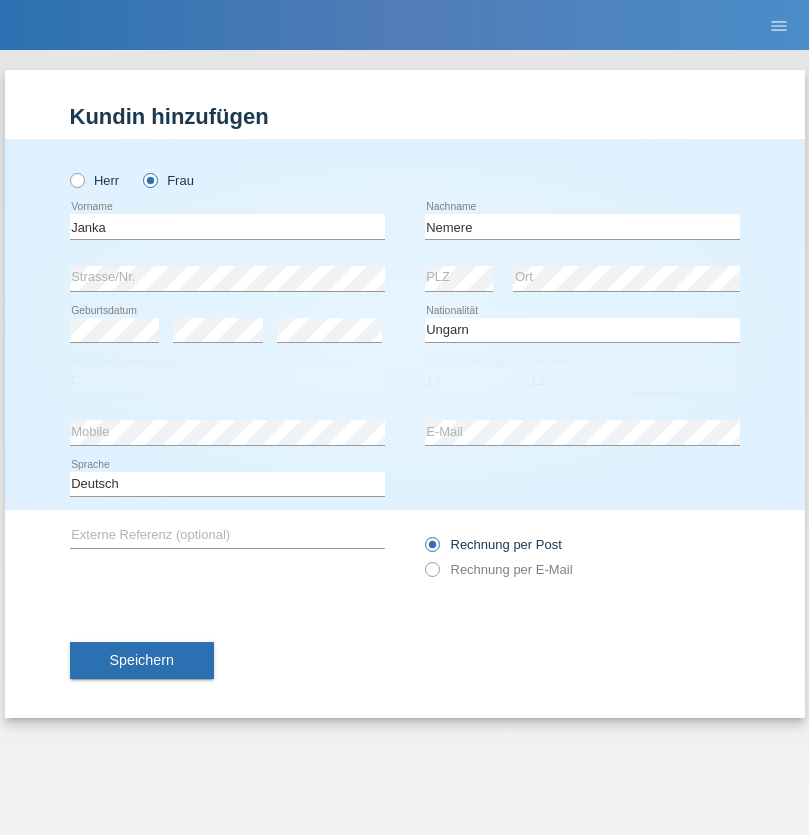 select on "2021" 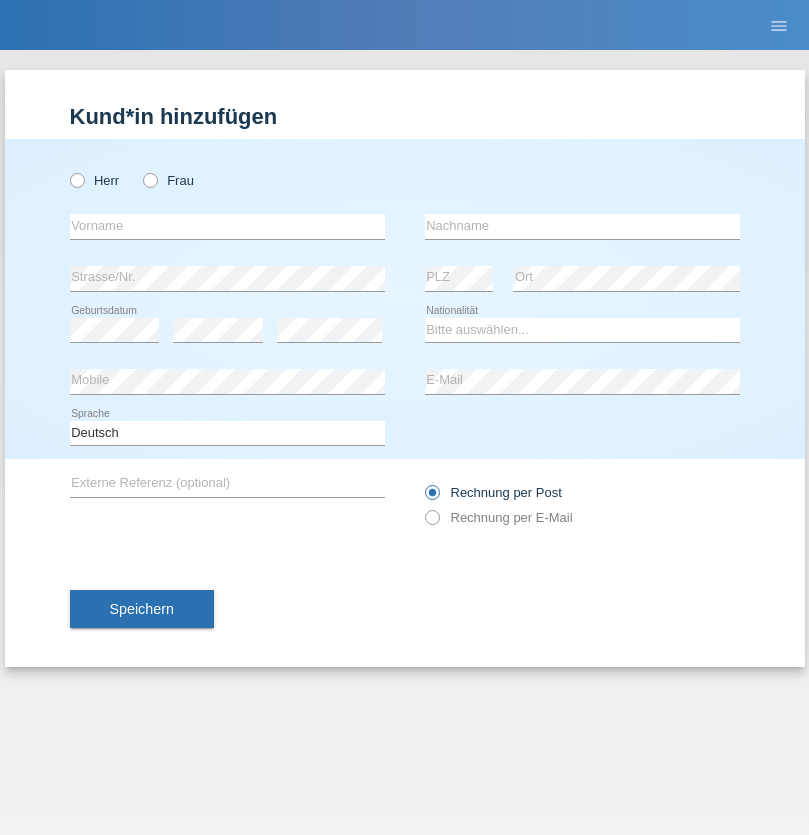 scroll, scrollTop: 0, scrollLeft: 0, axis: both 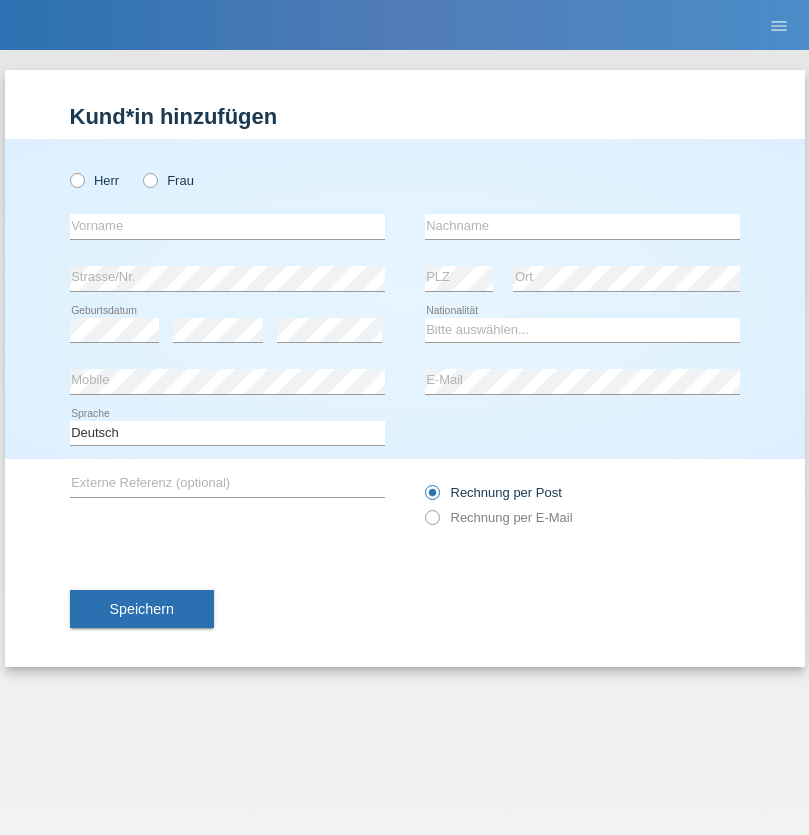 radio on "true" 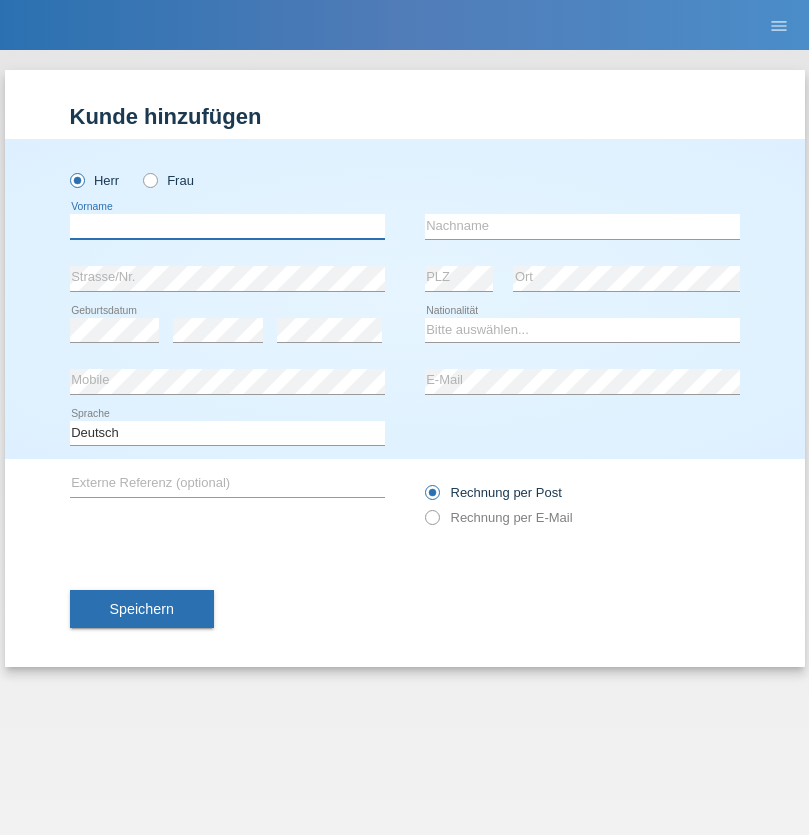 click at bounding box center (227, 226) 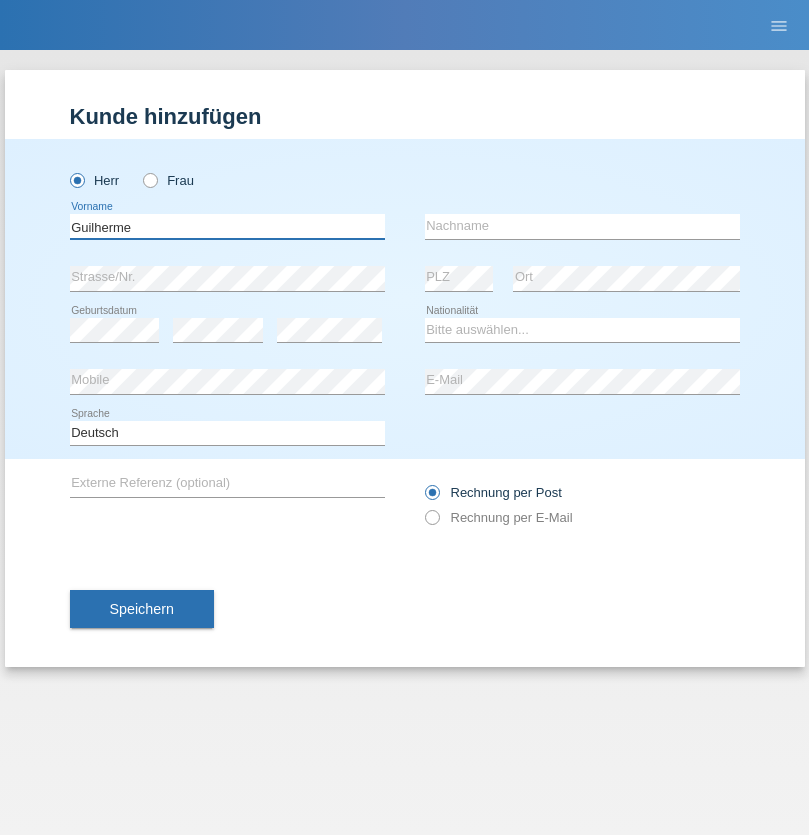 type on "Guilherme" 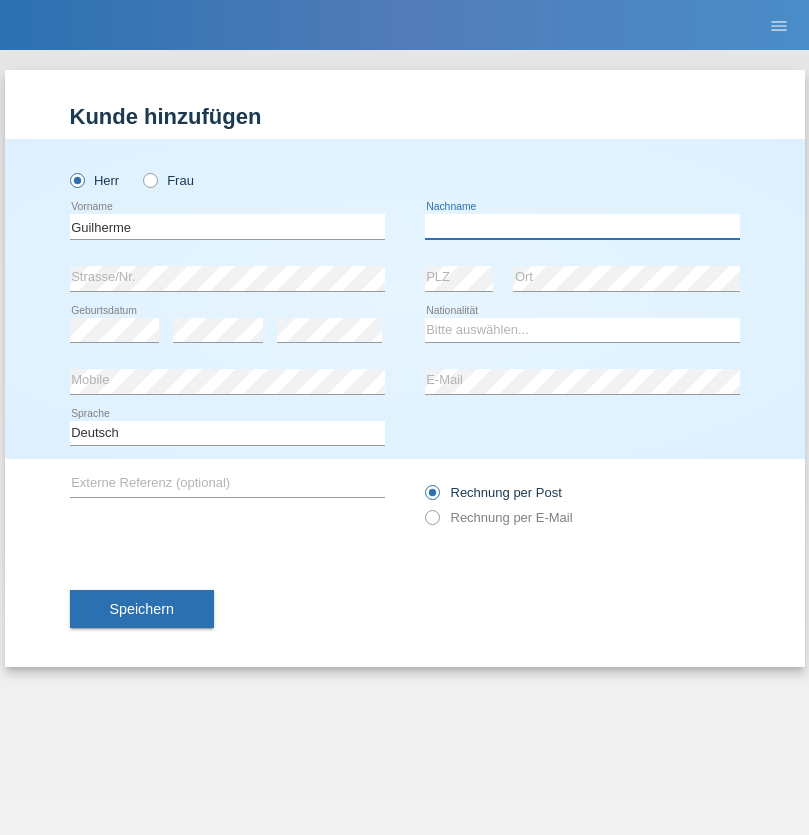 click at bounding box center (582, 226) 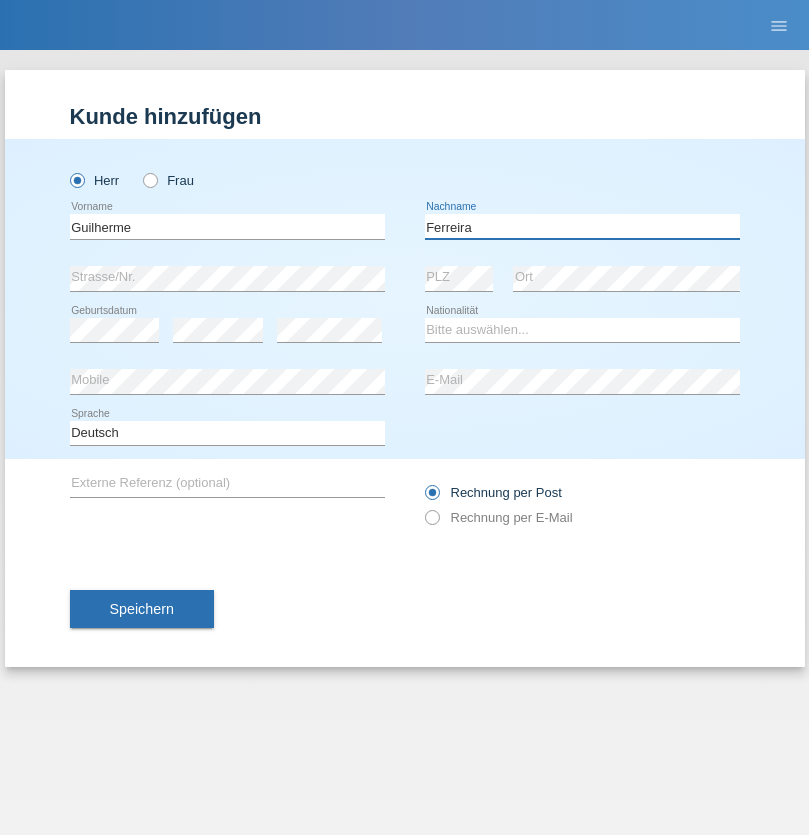 type on "Ferreira" 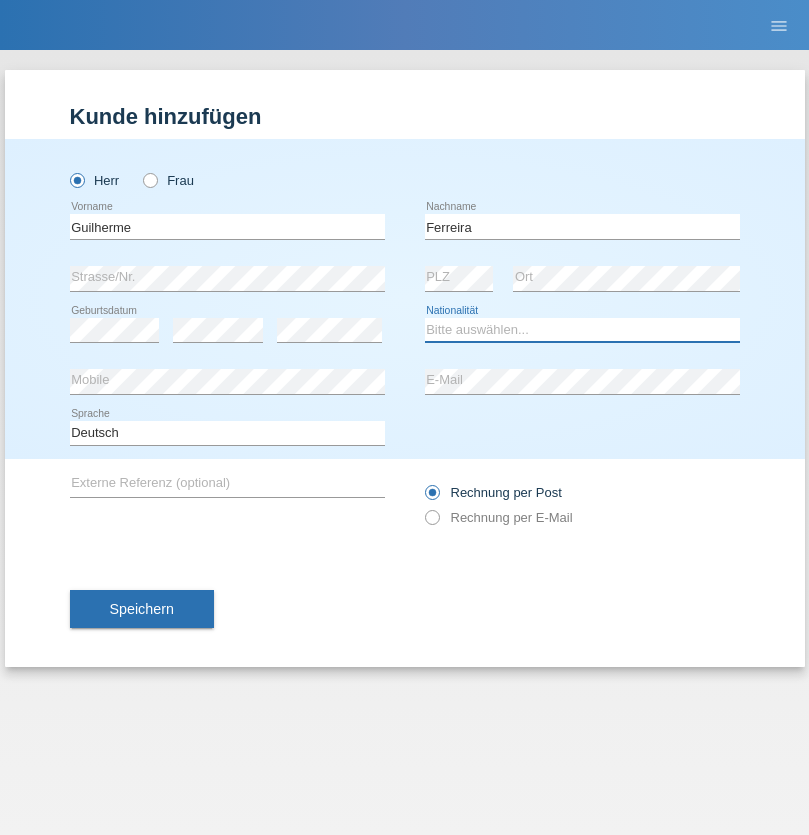 select on "PT" 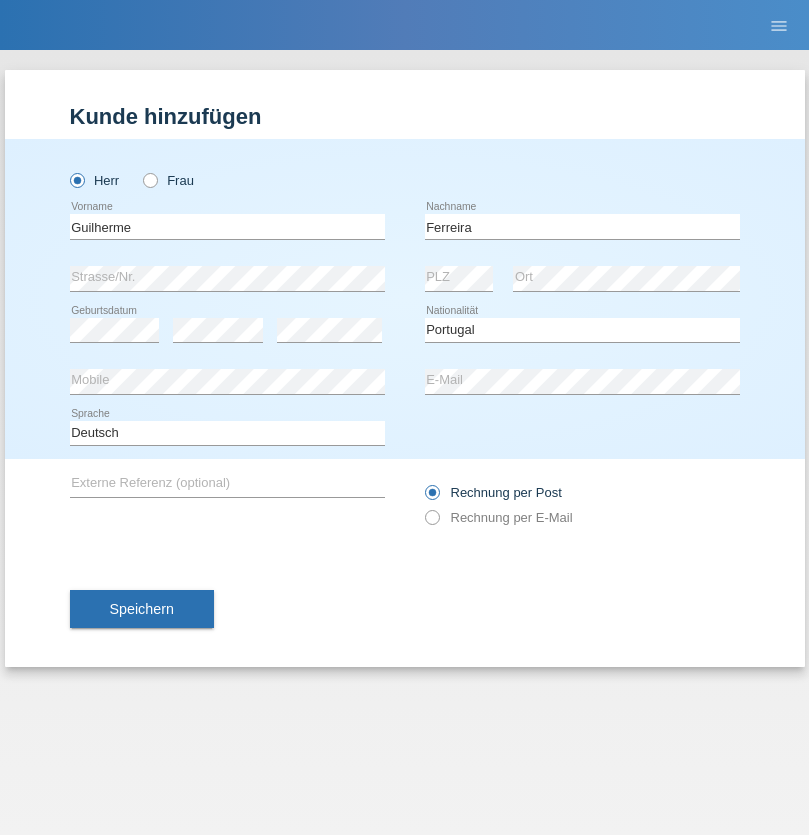 select on "C" 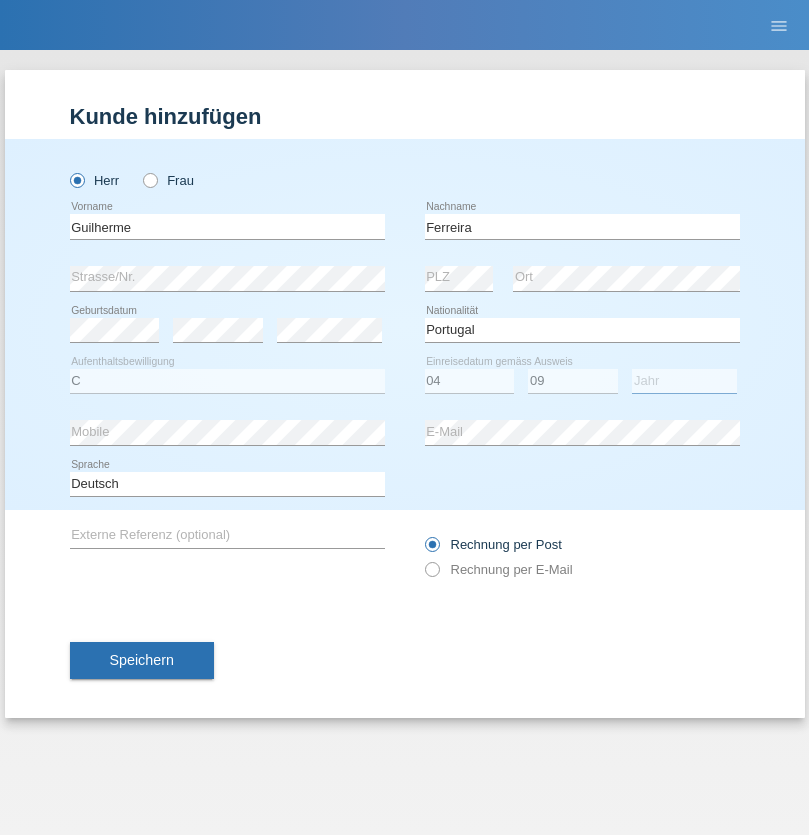 select on "2021" 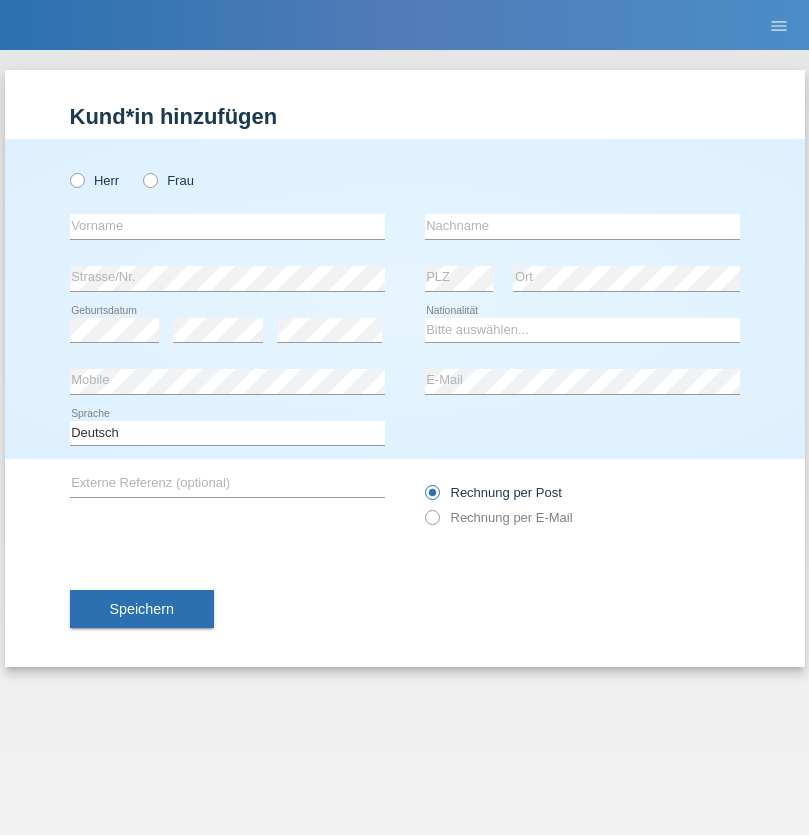 scroll, scrollTop: 0, scrollLeft: 0, axis: both 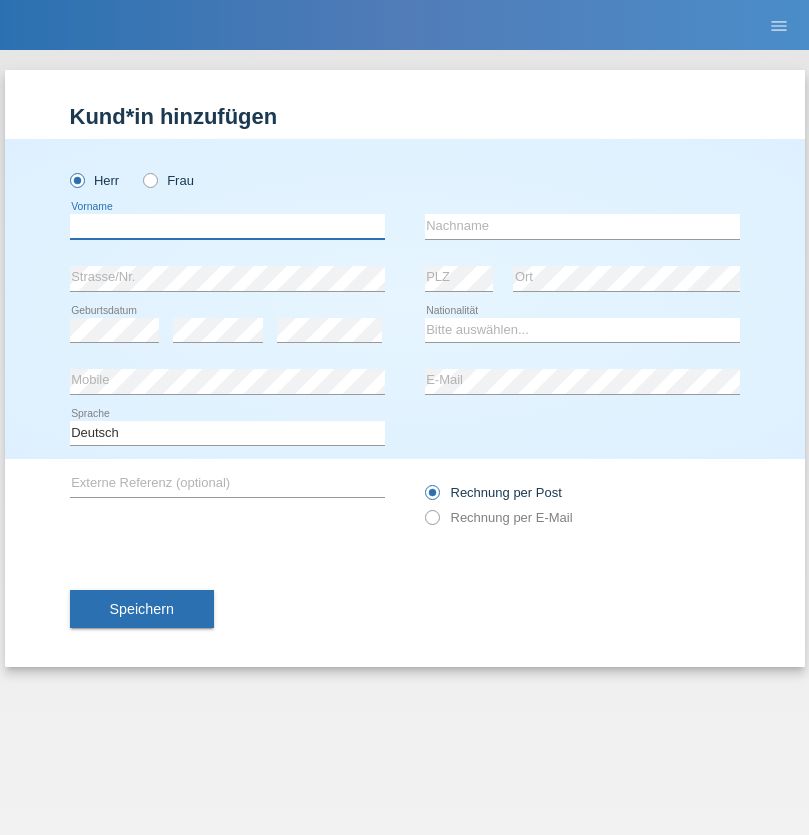 click at bounding box center (227, 226) 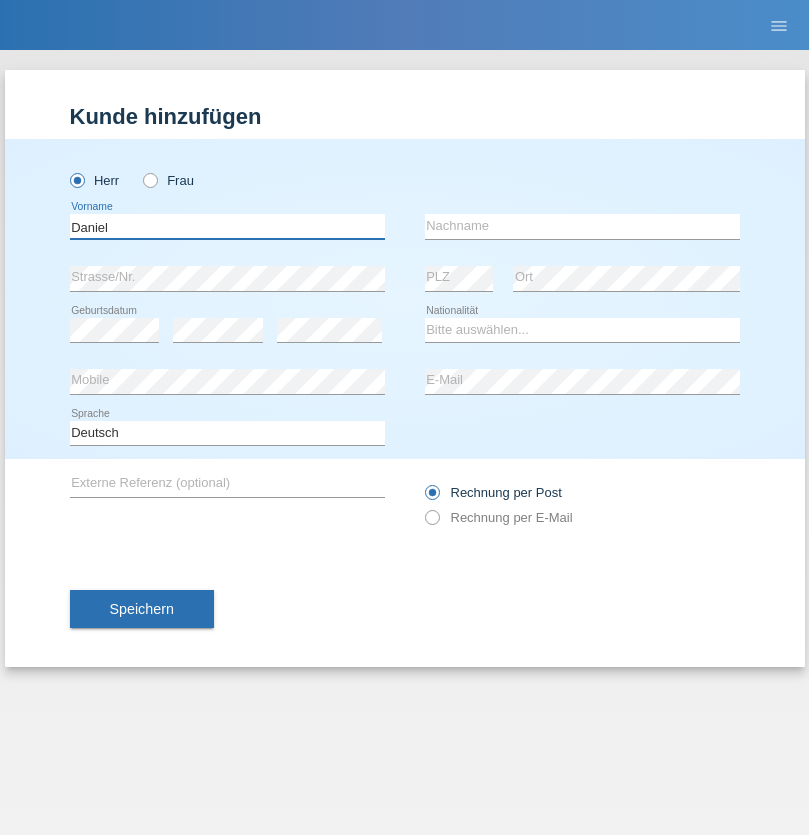 type on "Daniel" 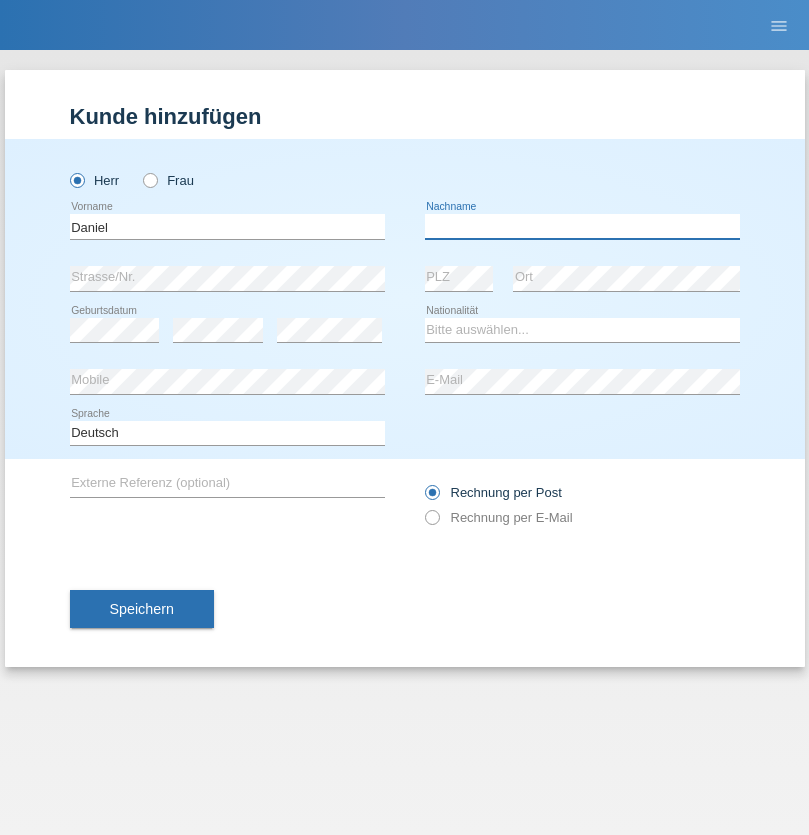 click at bounding box center [582, 226] 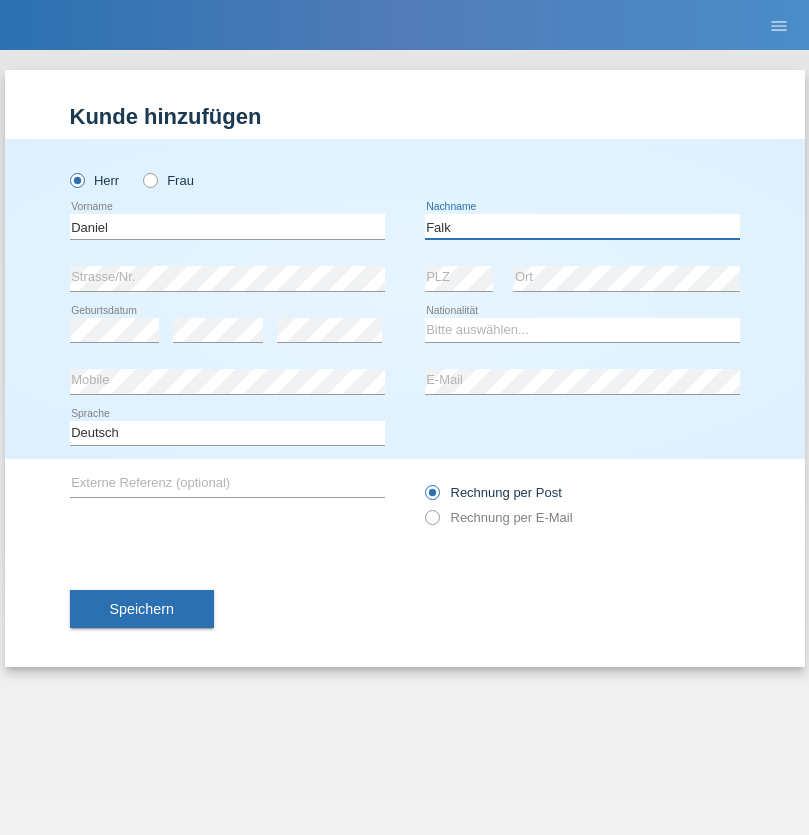 type on "Falk" 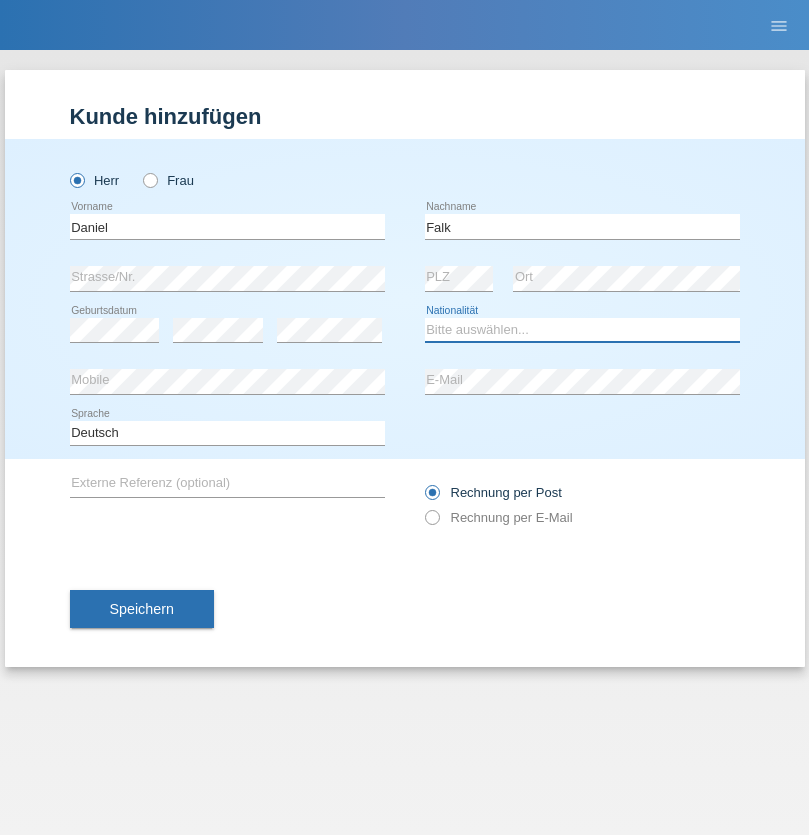 select on "CH" 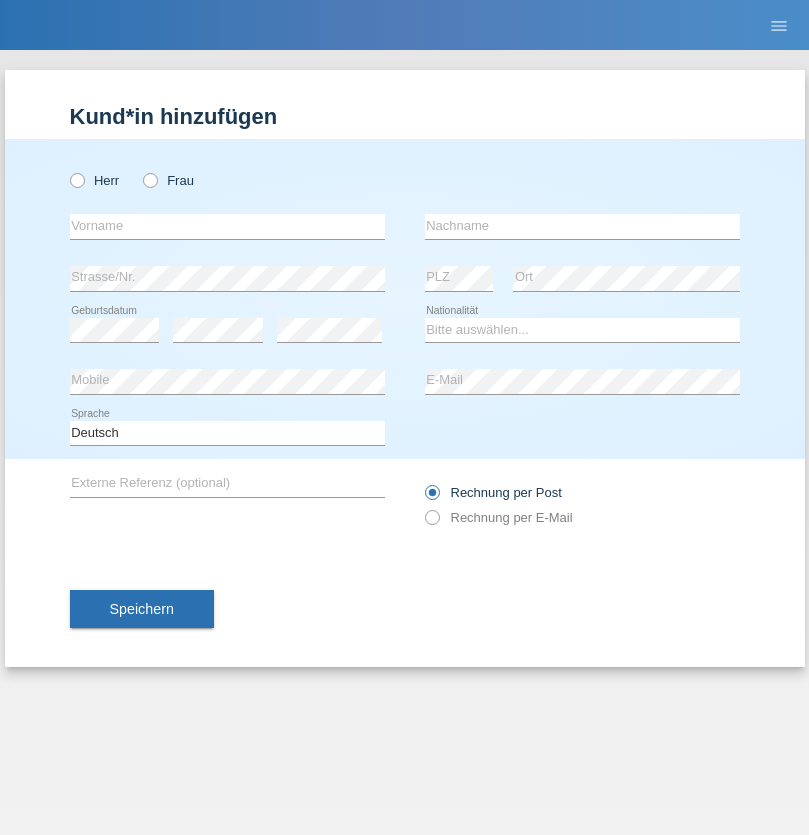 scroll, scrollTop: 0, scrollLeft: 0, axis: both 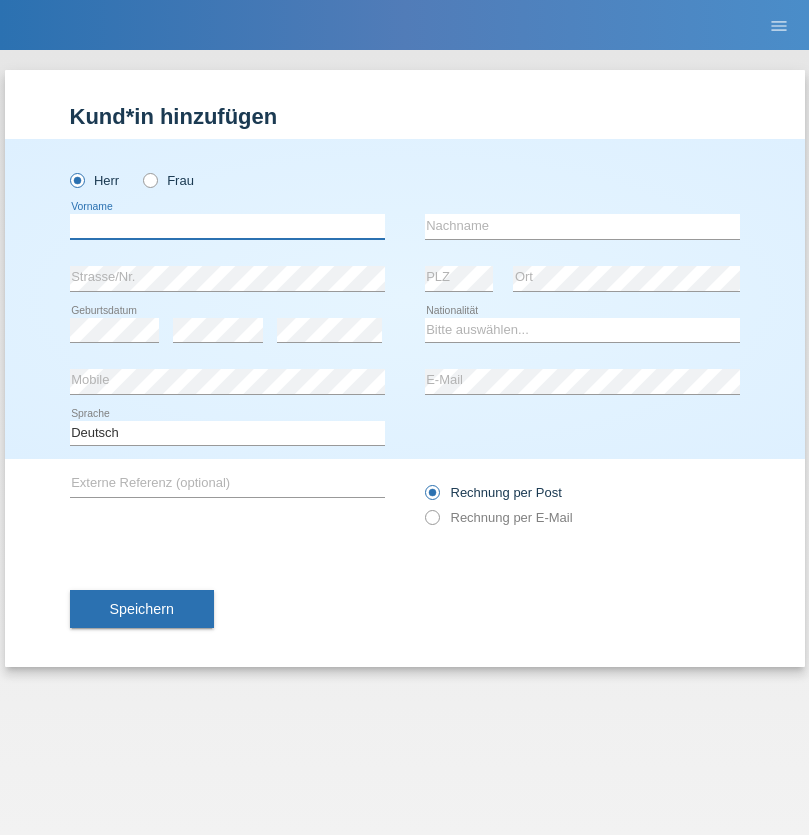 click at bounding box center [227, 226] 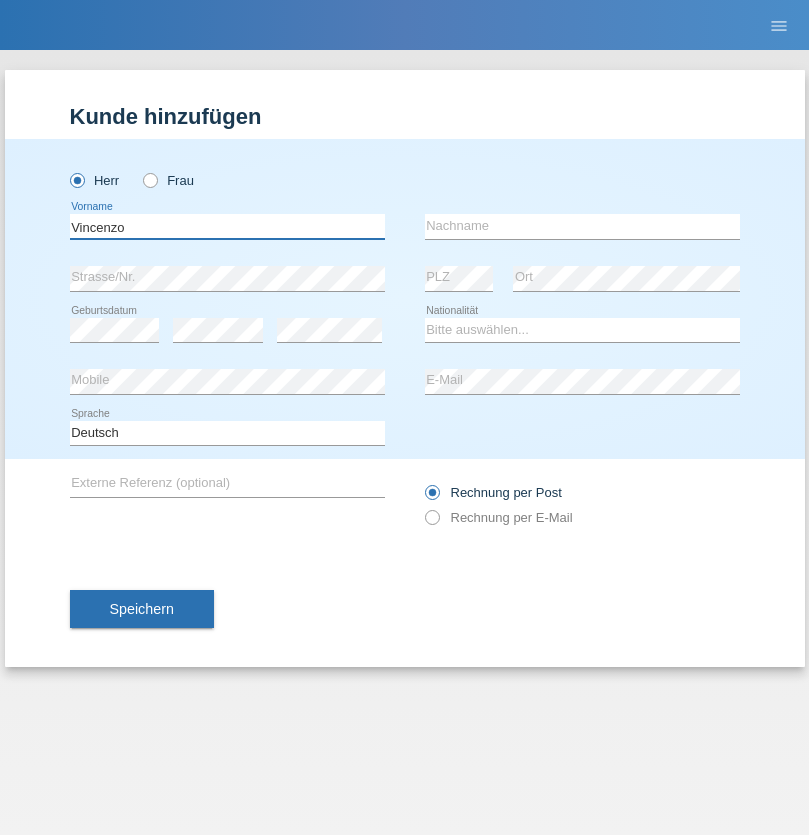 type on "Vincenzo" 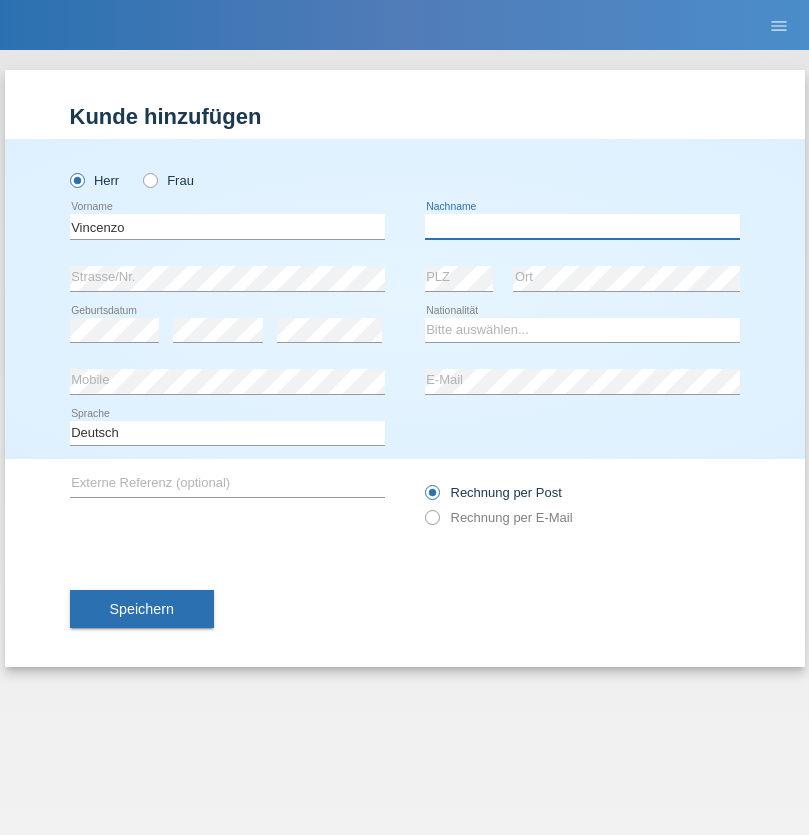 click at bounding box center [582, 226] 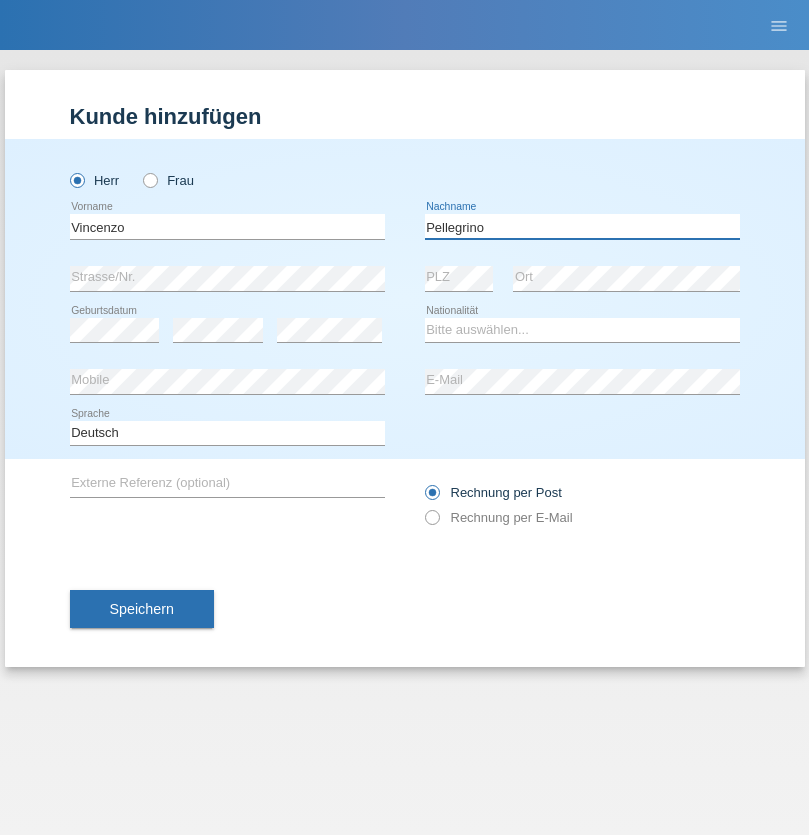 type on "Pellegrino" 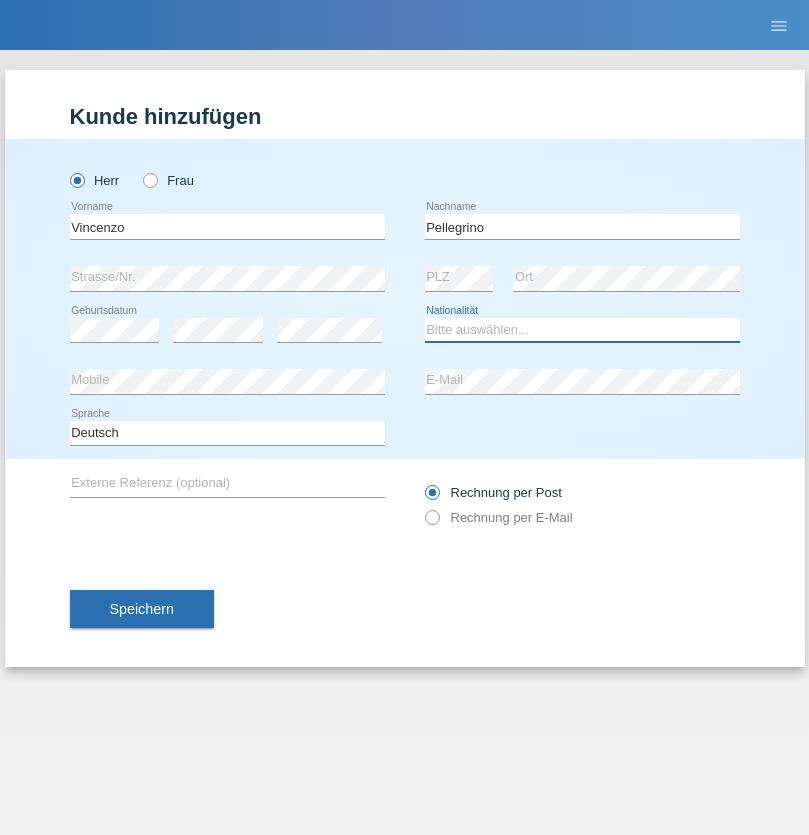select on "IT" 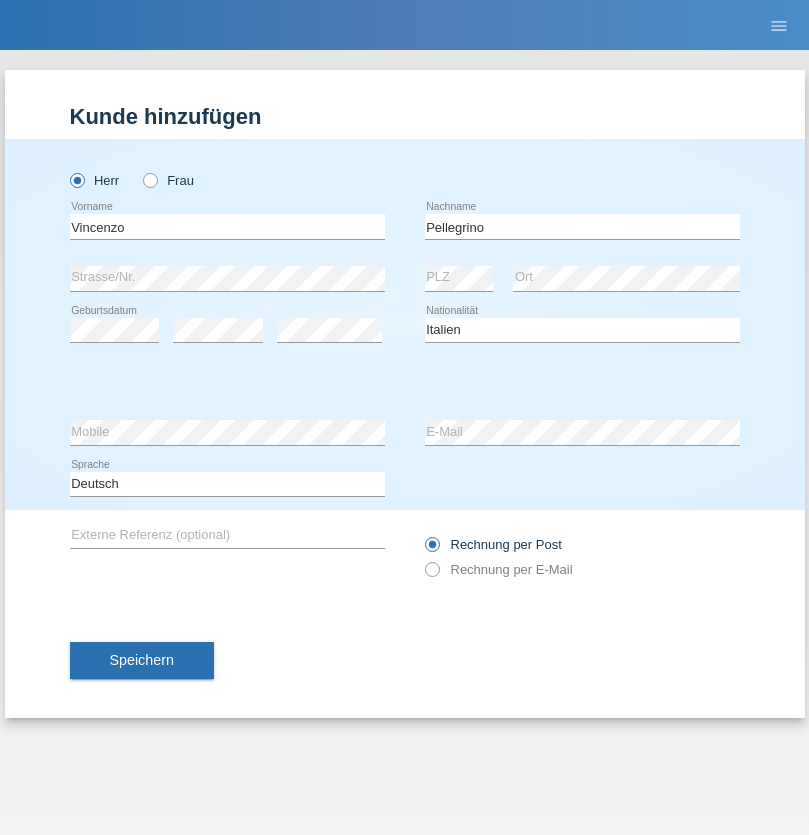 select on "C" 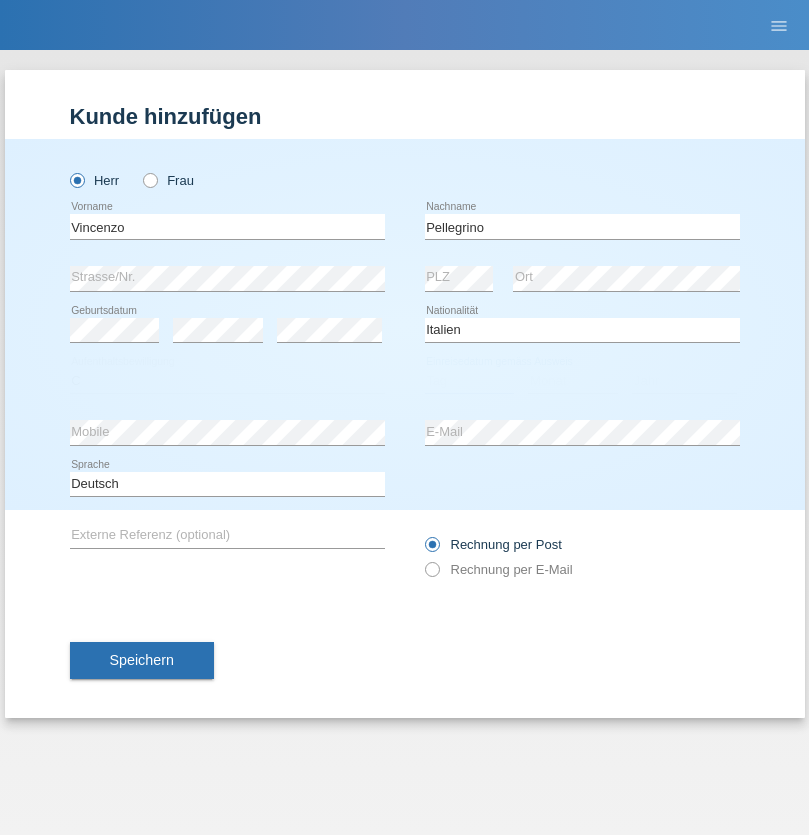 select on "07" 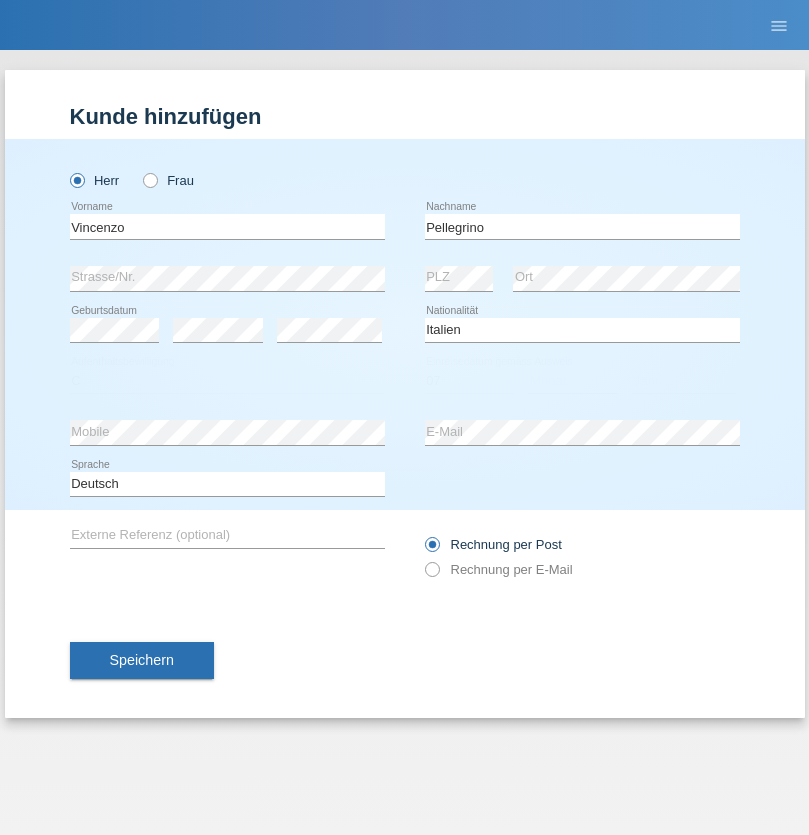 select on "07" 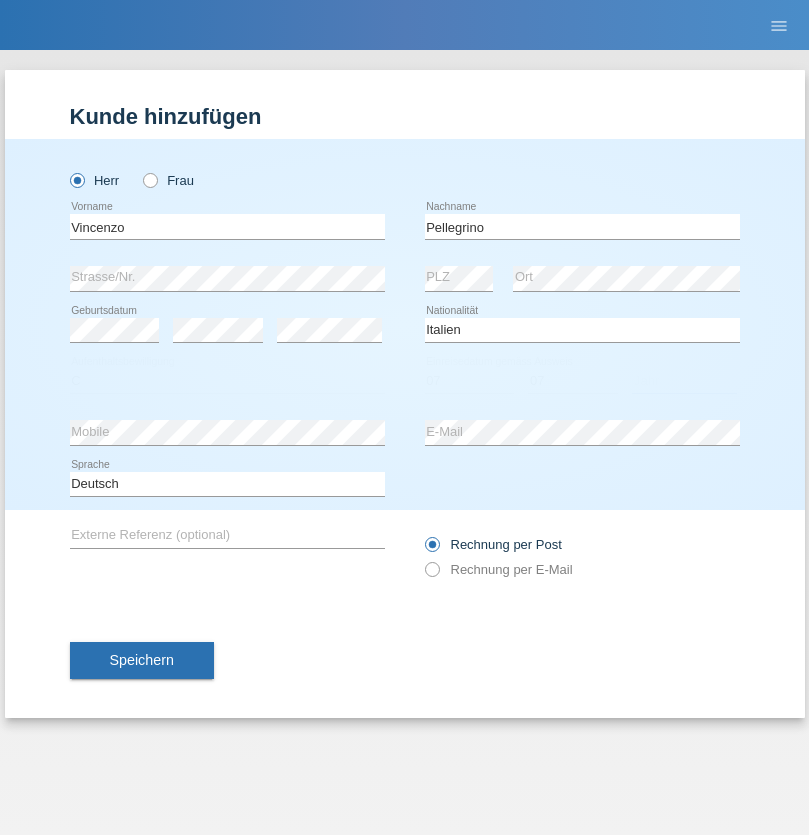 select on "2021" 